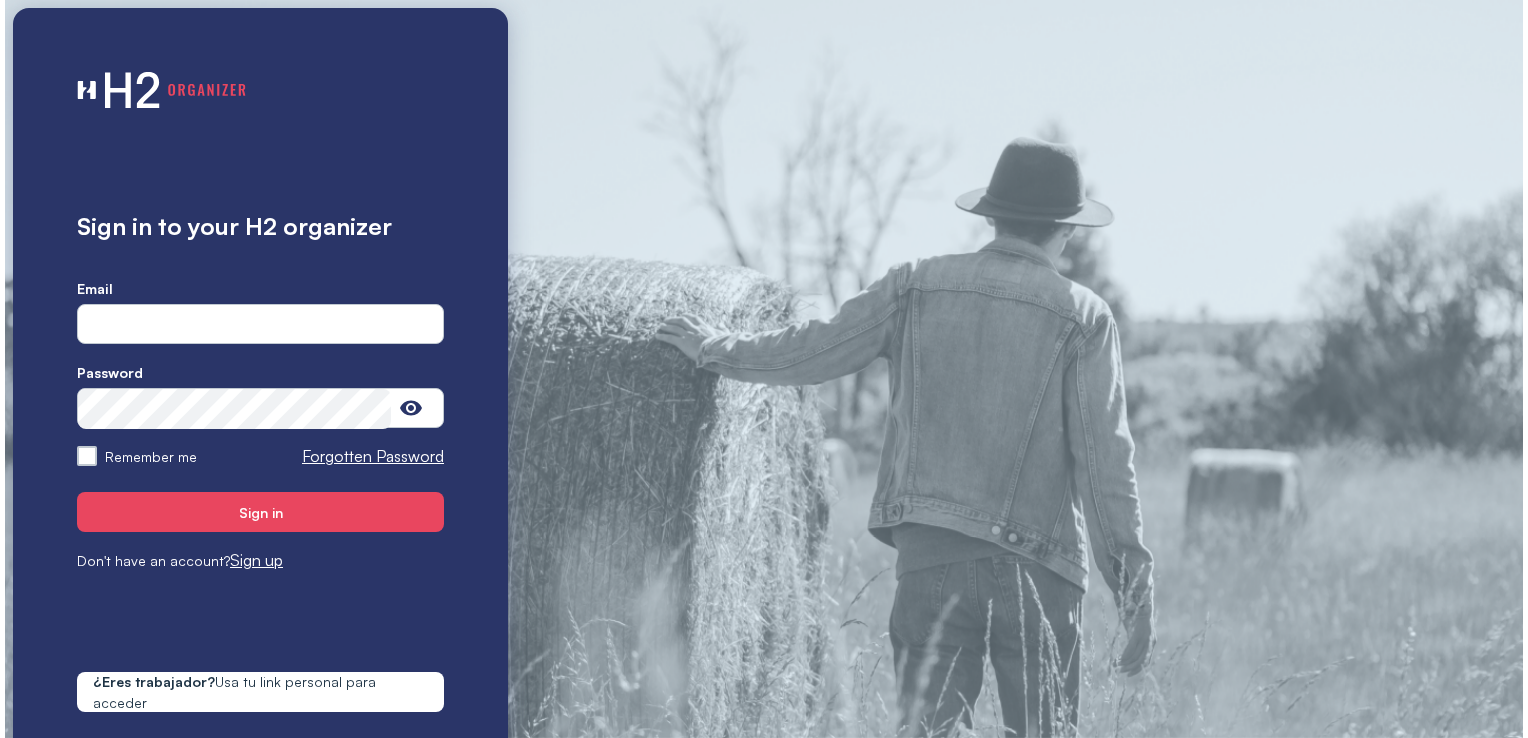scroll, scrollTop: 0, scrollLeft: 0, axis: both 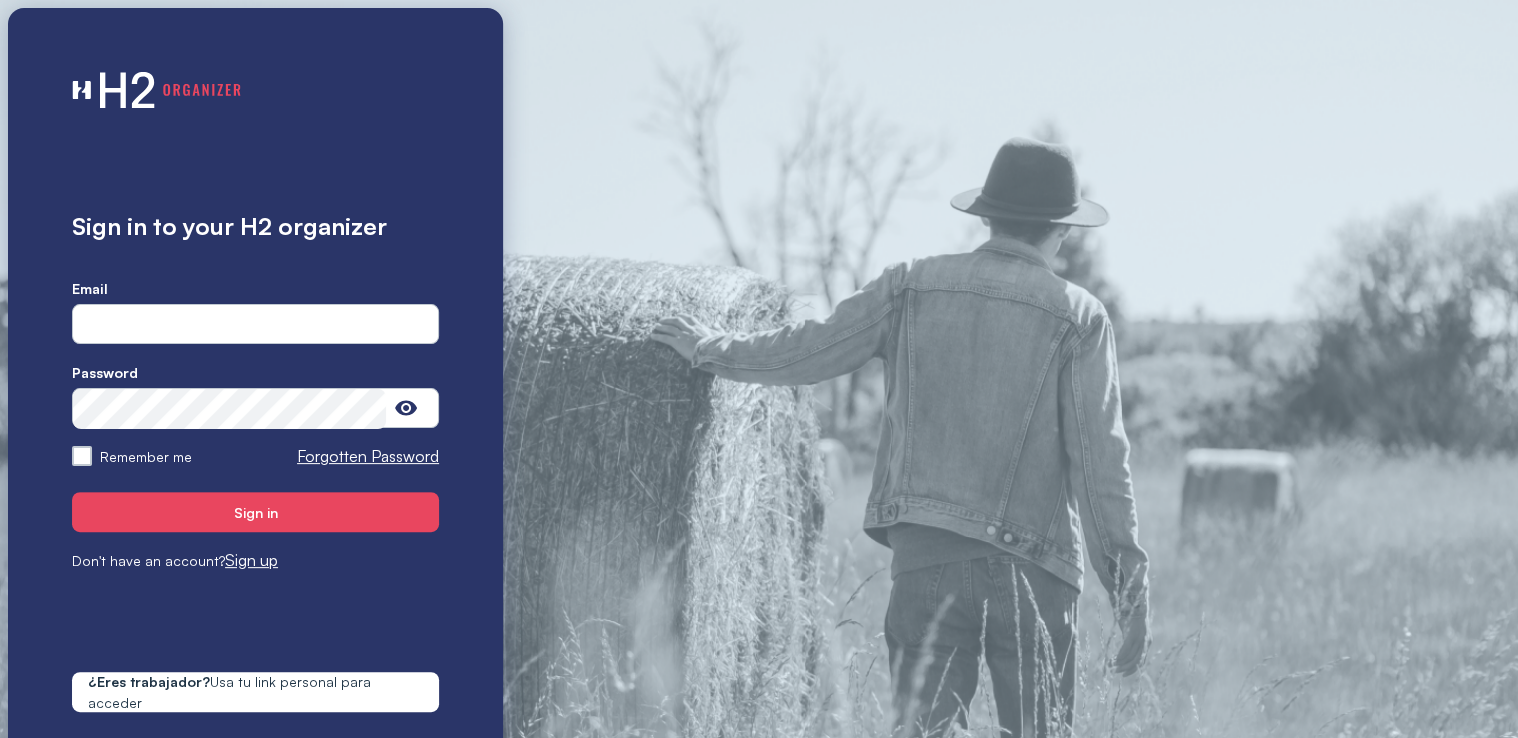 type on "**********" 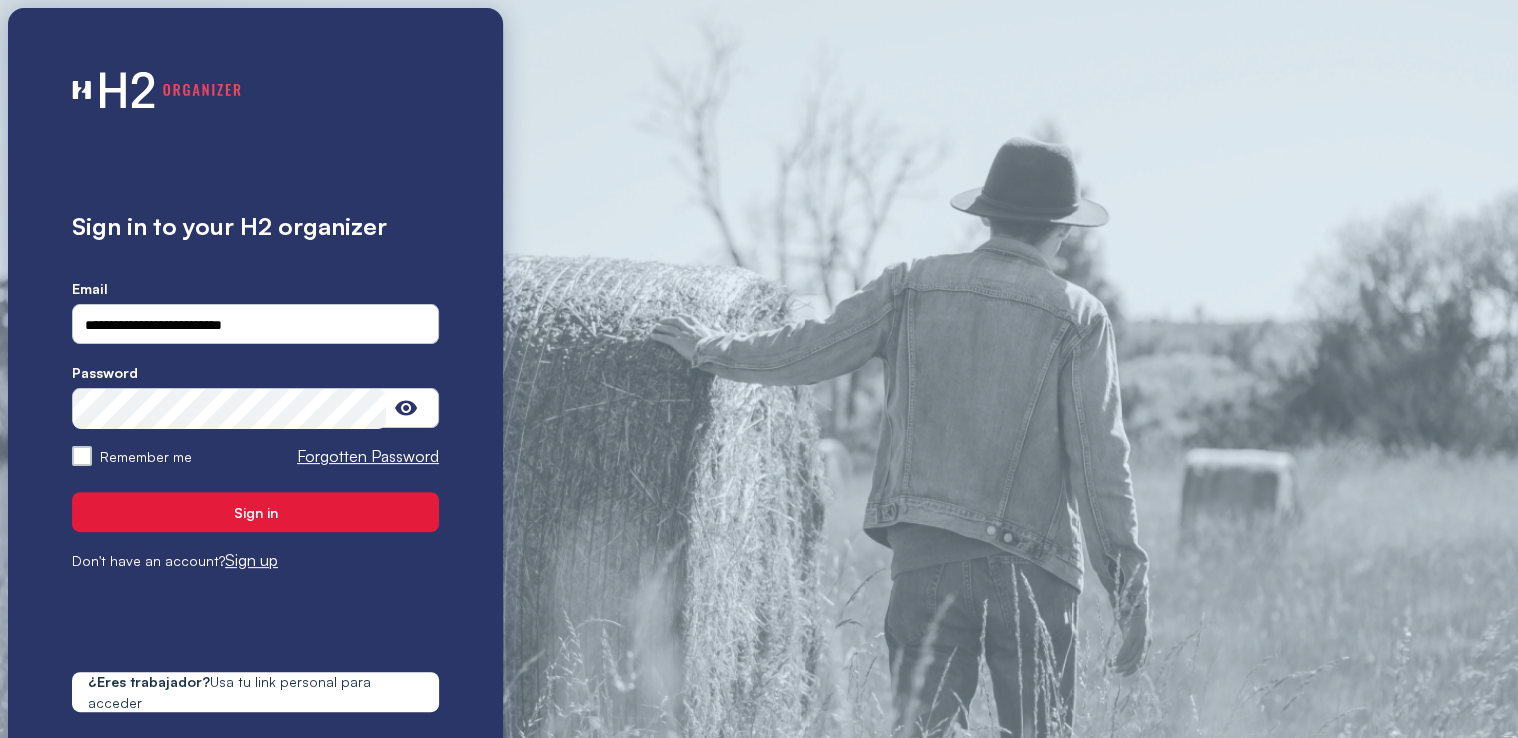 click on "Sign in" at bounding box center [255, 512] 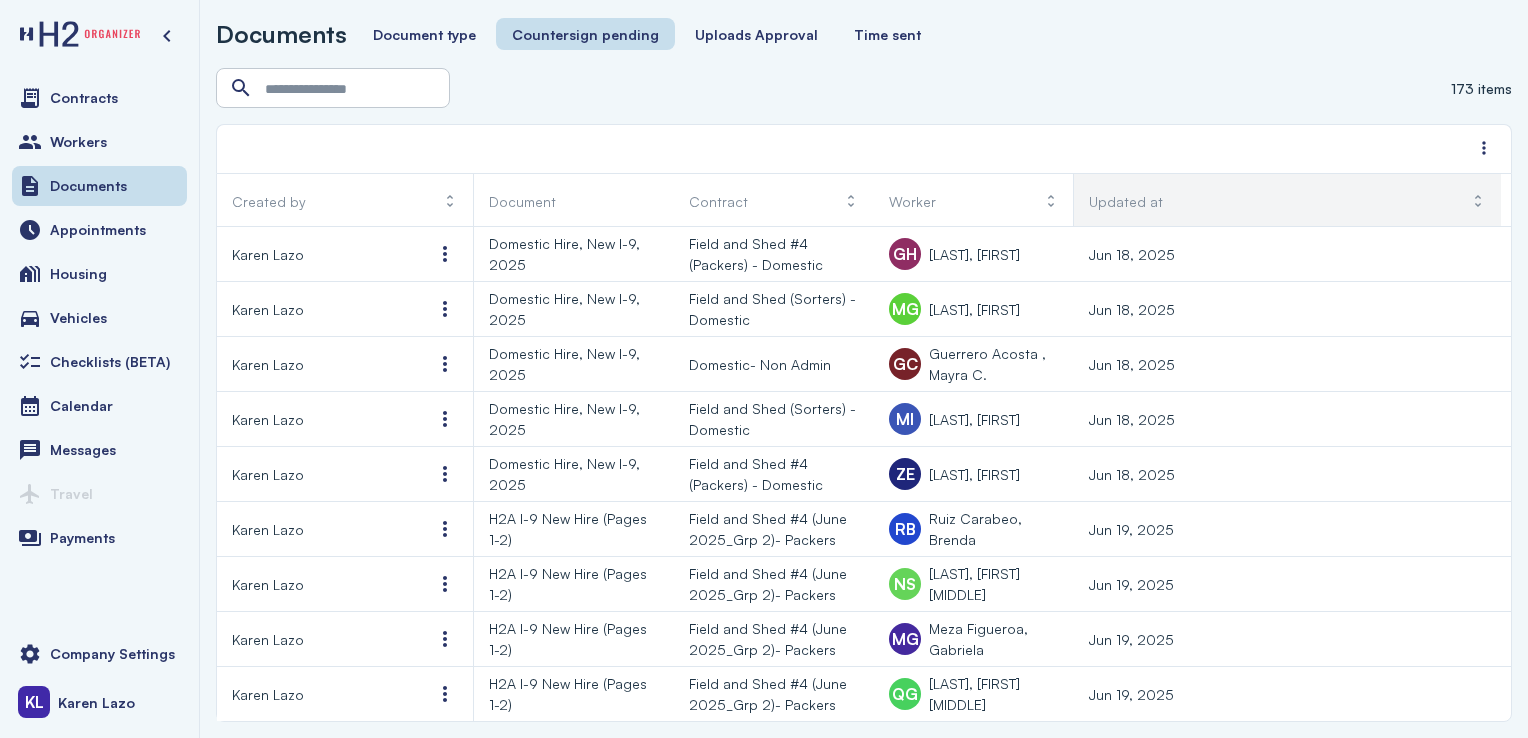 click on "Updated at" at bounding box center [1287, 201] 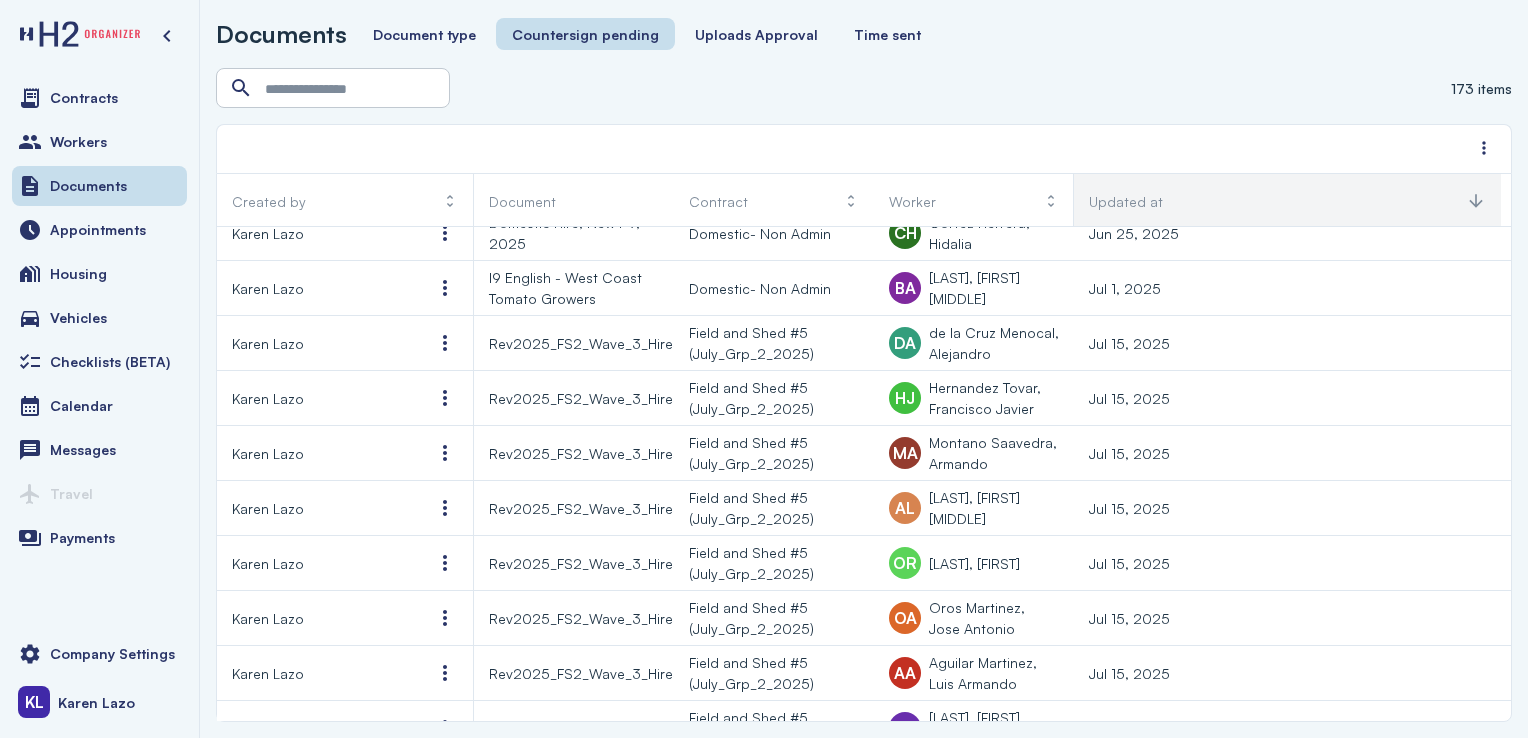 scroll, scrollTop: 2768, scrollLeft: 0, axis: vertical 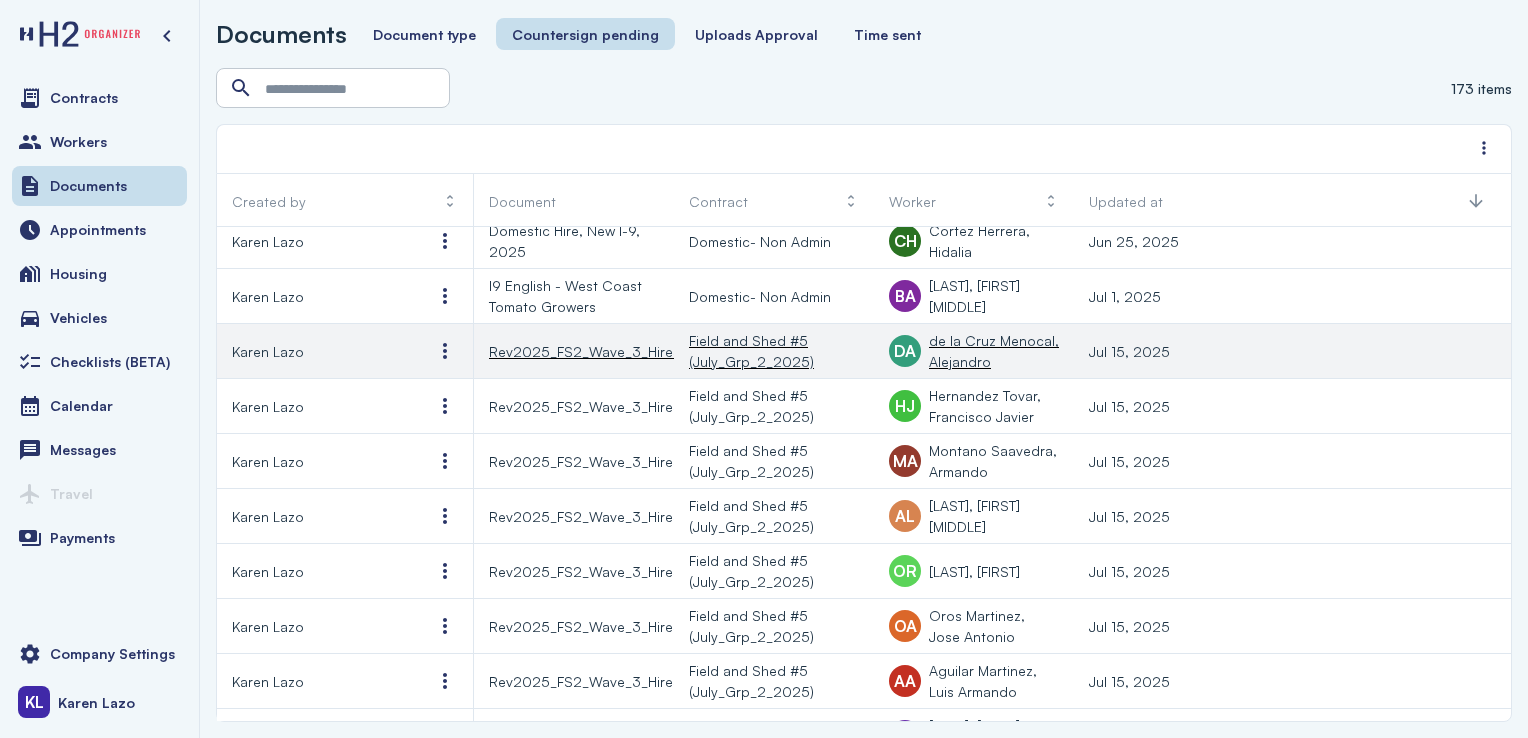 click on "Karen Lazo" at bounding box center [317, 351] 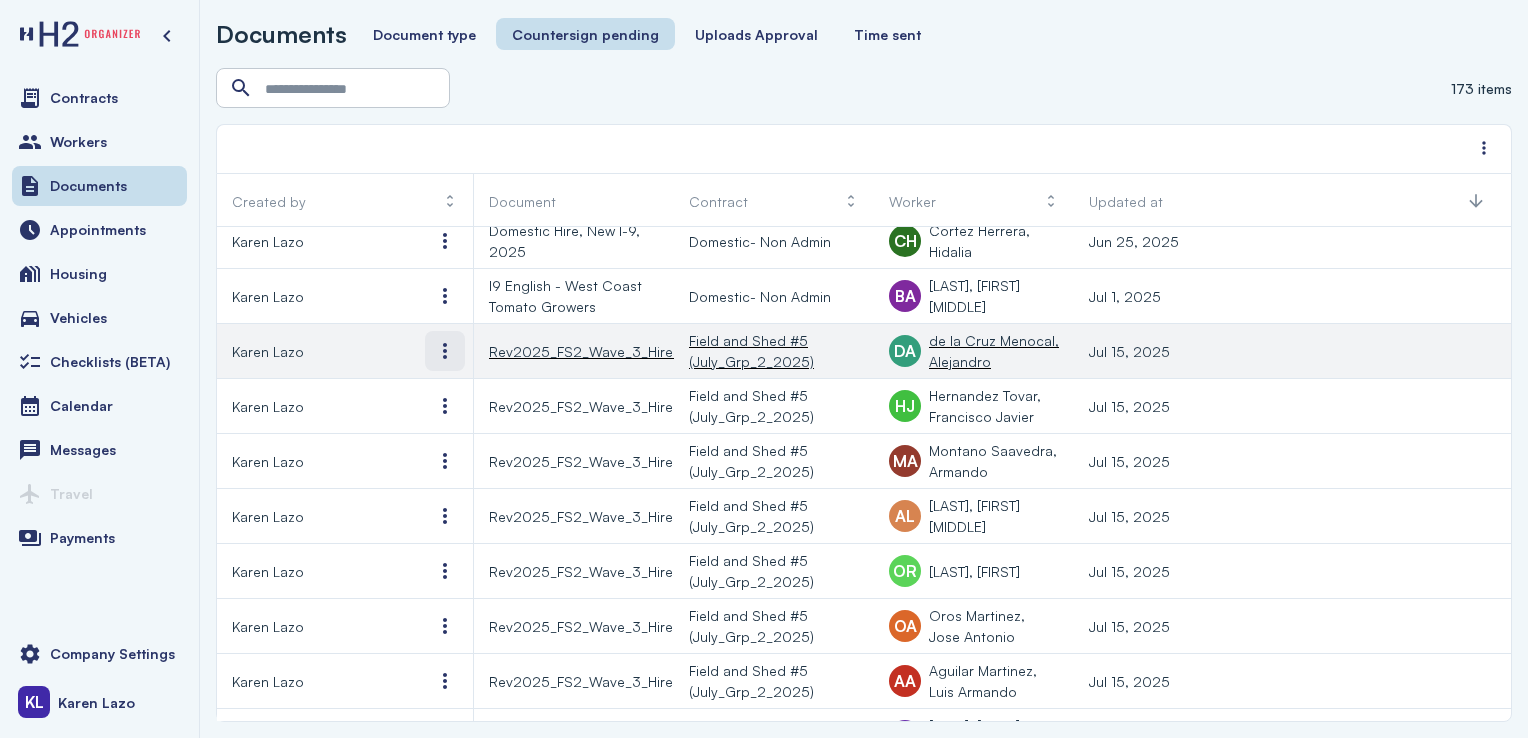 click at bounding box center [445, 351] 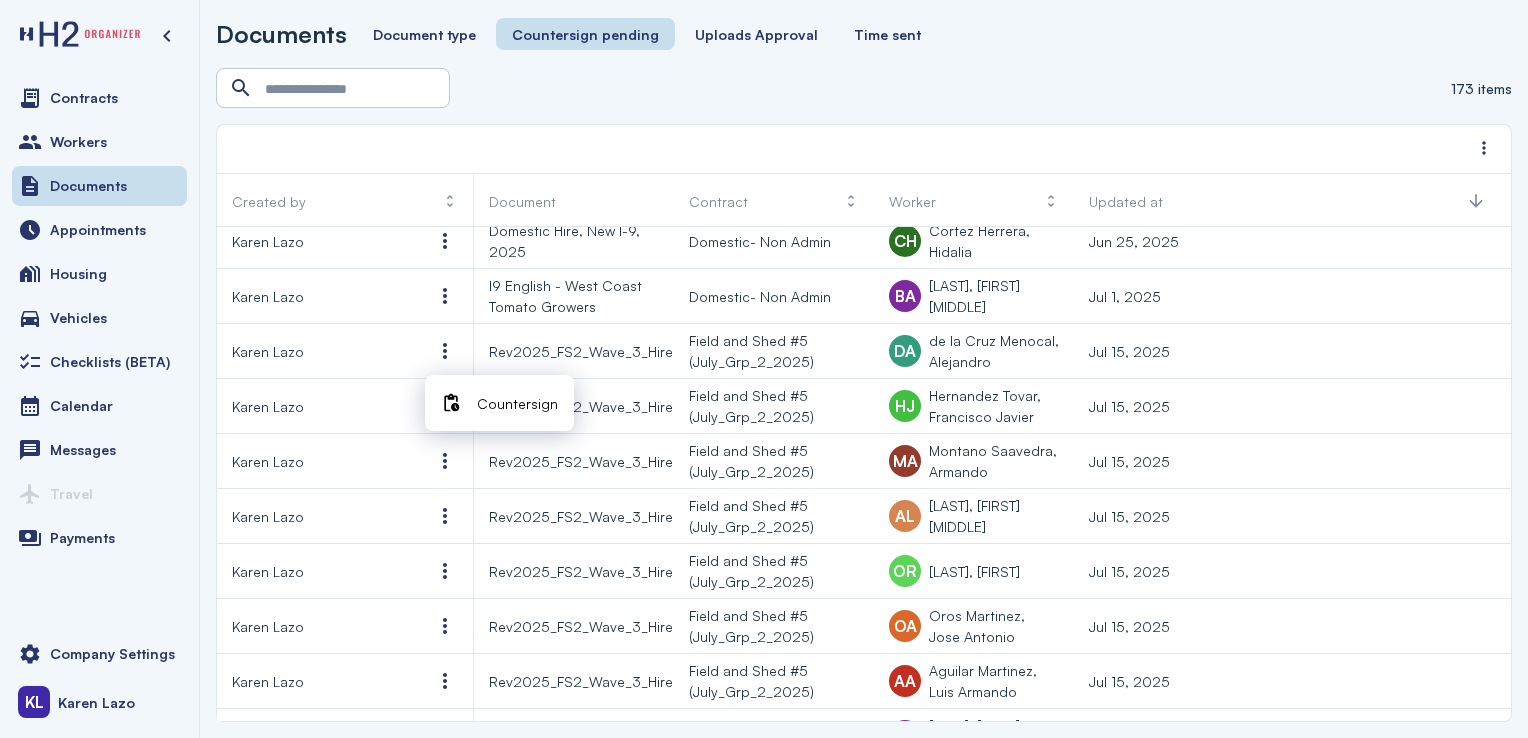 click on "Countersign" at bounding box center (517, 403) 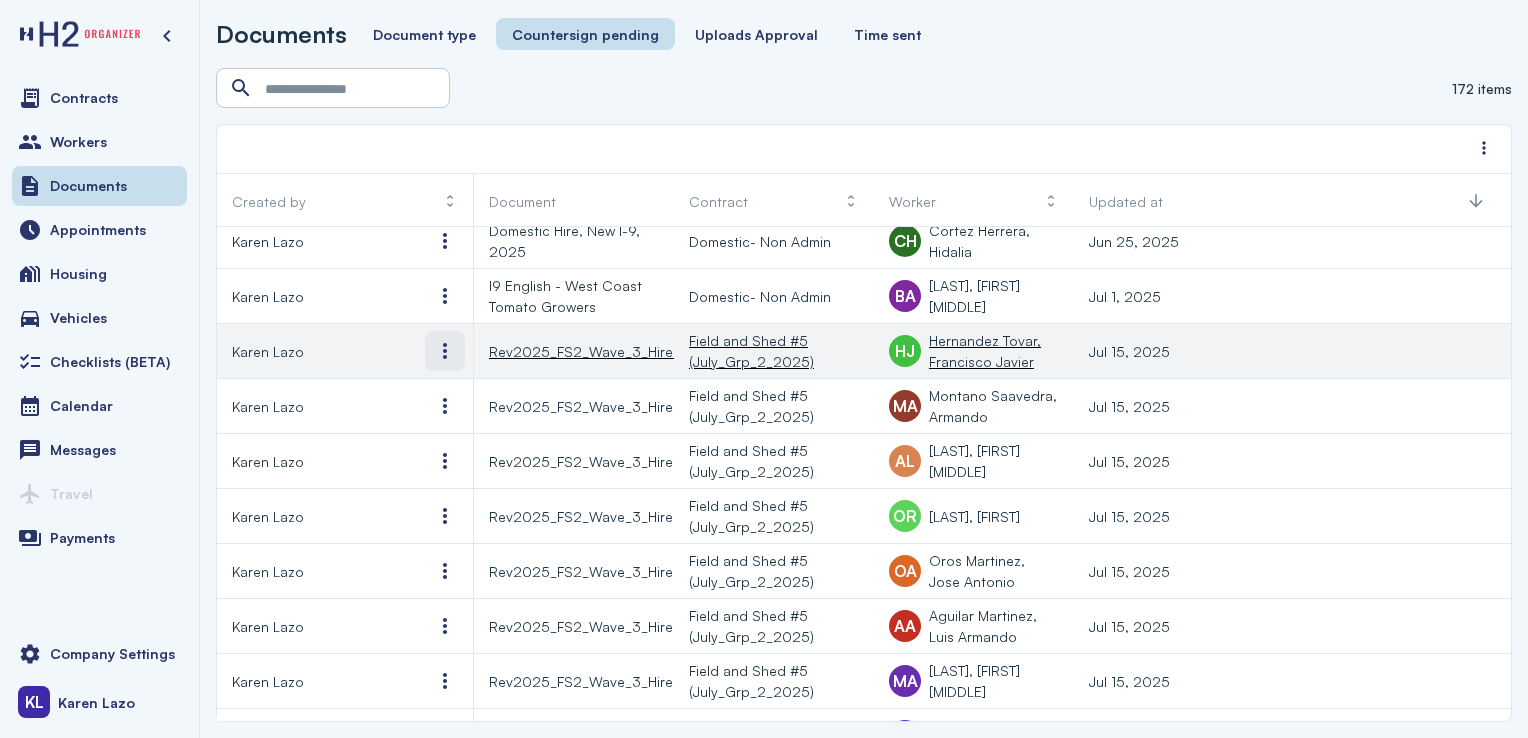 click at bounding box center (445, 351) 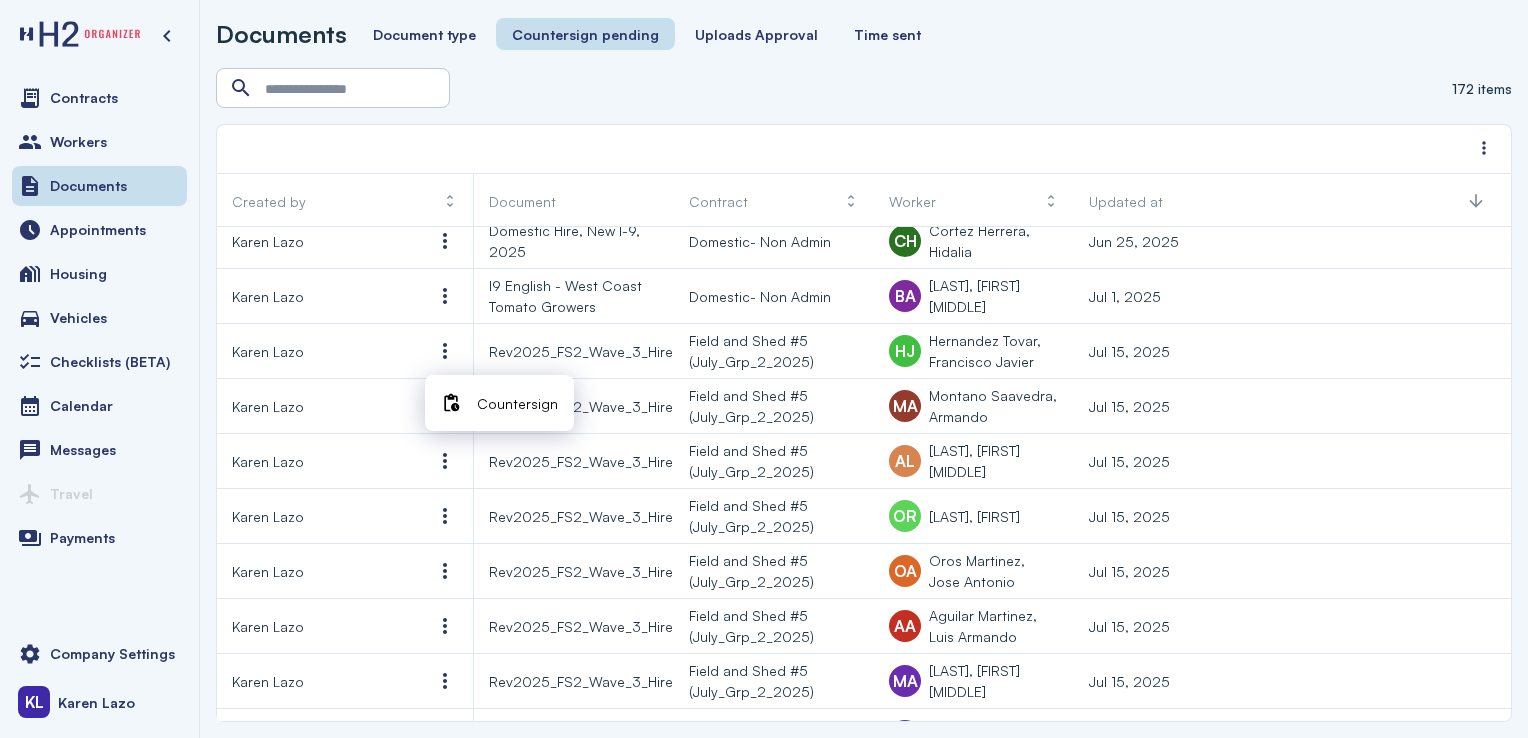 click on "Countersign" at bounding box center (517, 403) 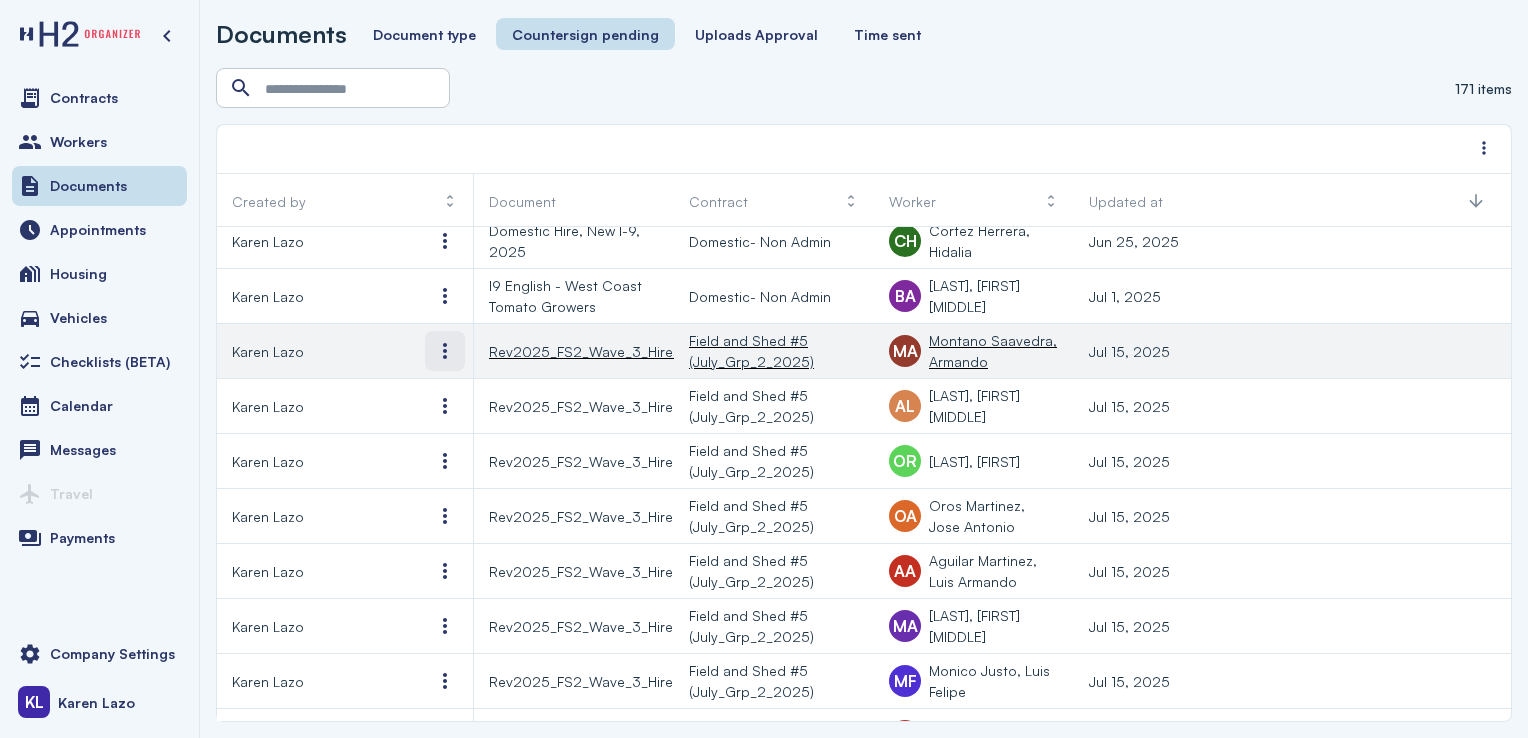 click at bounding box center (445, 351) 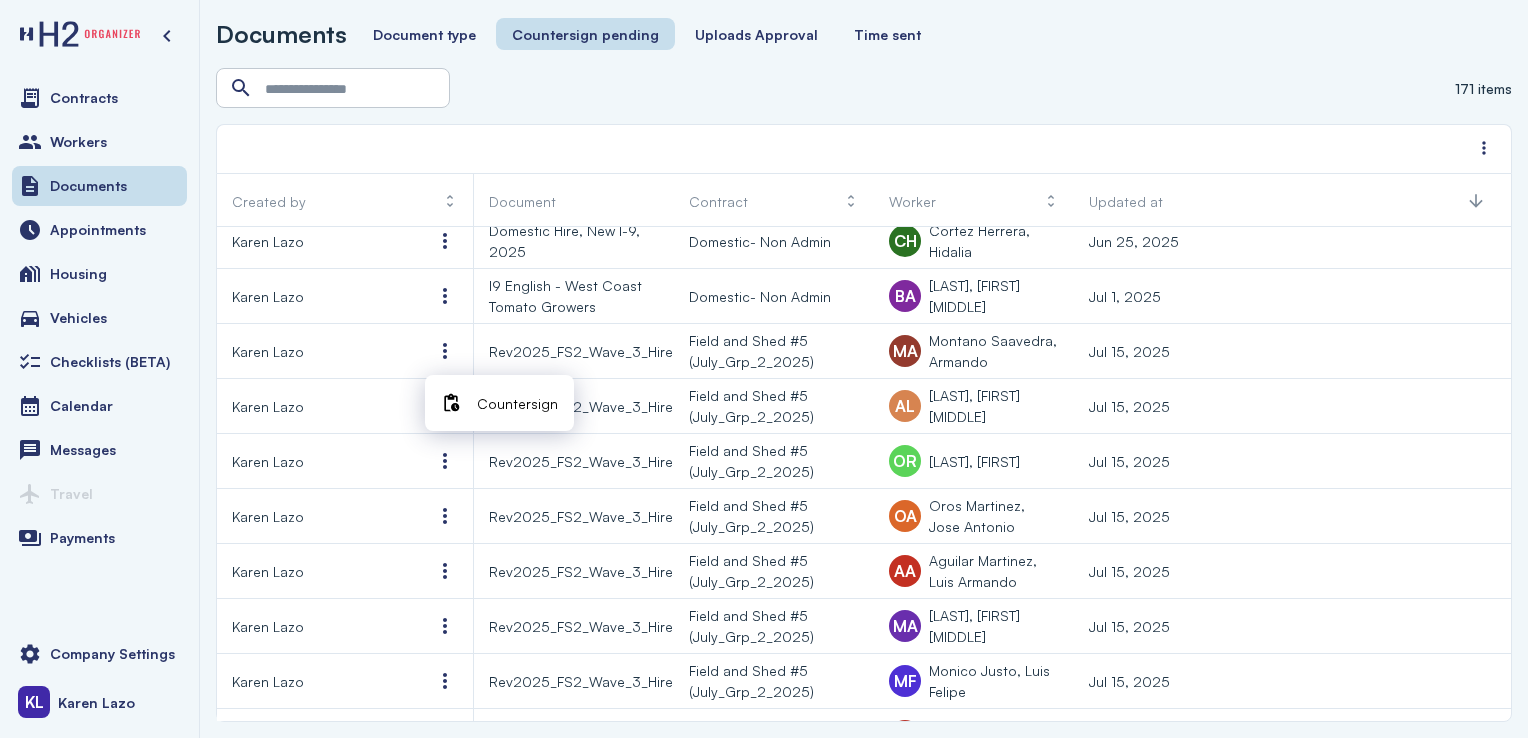 click on "Countersign" at bounding box center (517, 403) 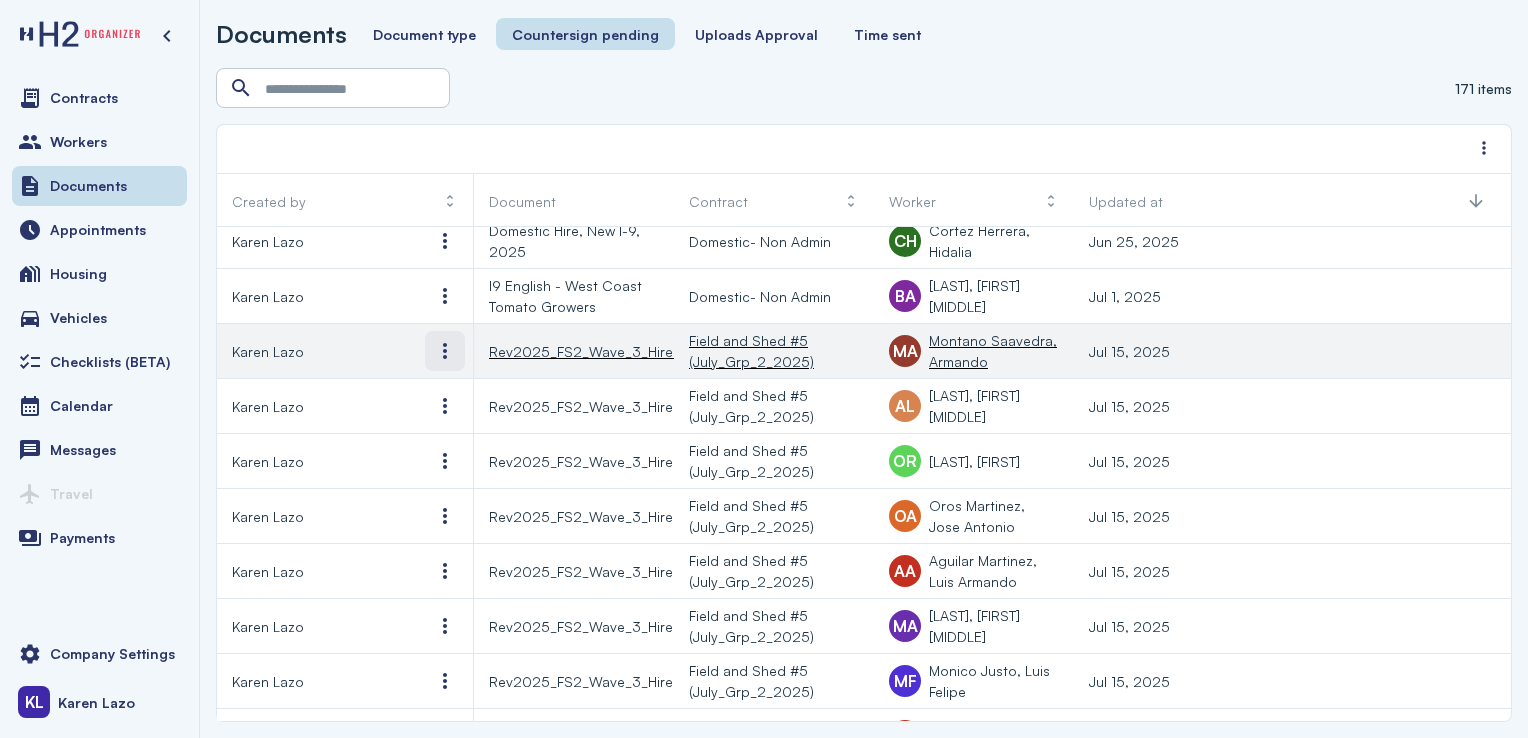 click at bounding box center [445, 351] 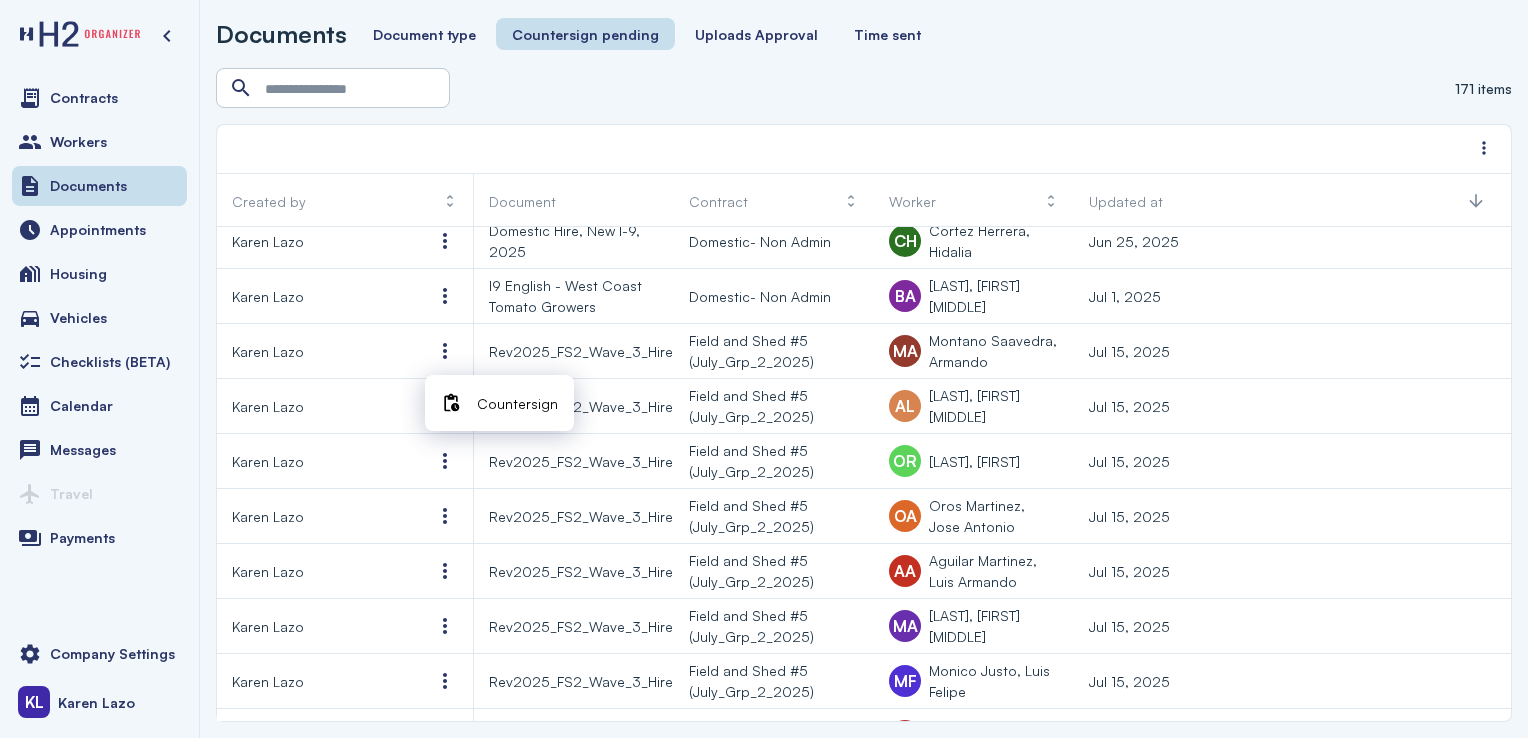click on "Countersign" at bounding box center [517, 403] 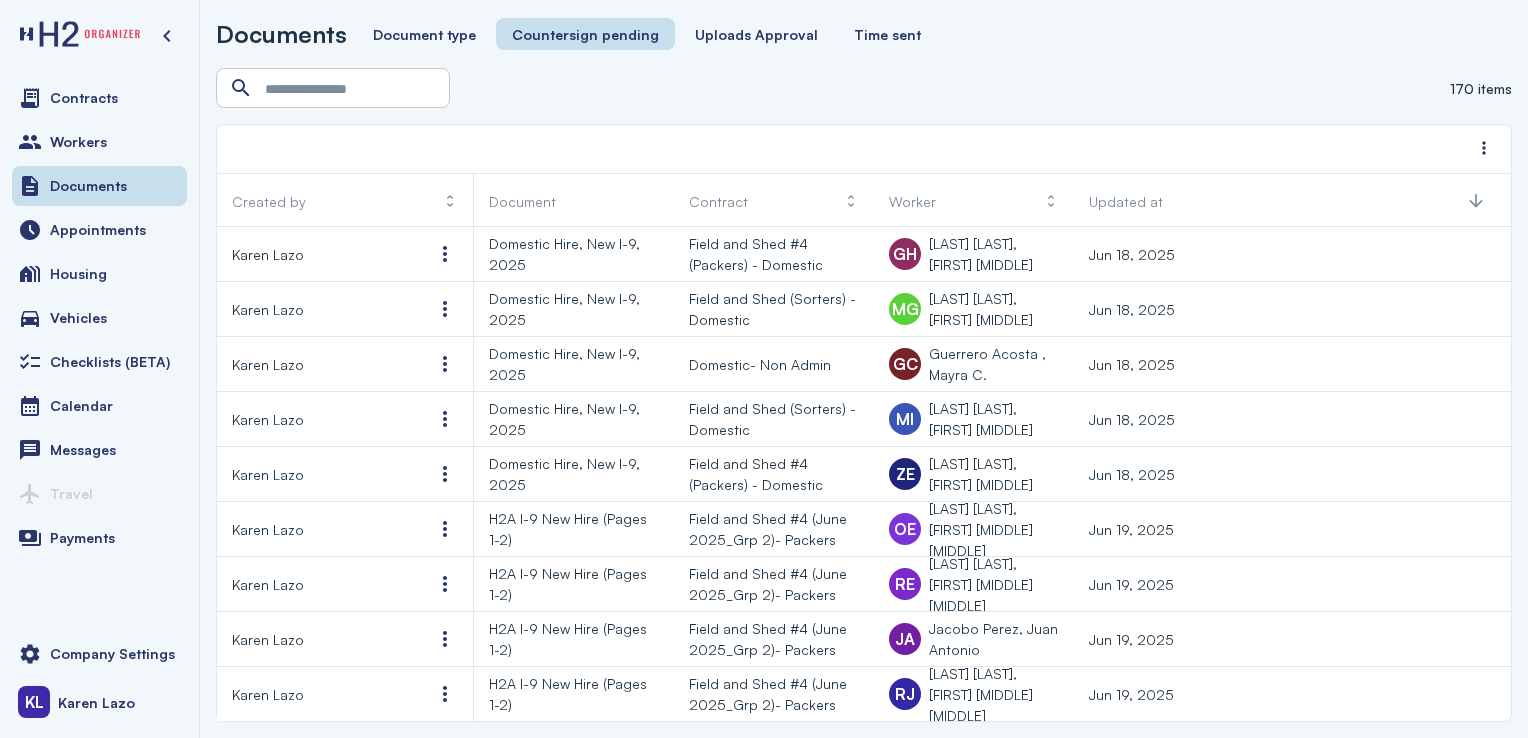 scroll, scrollTop: 0, scrollLeft: 0, axis: both 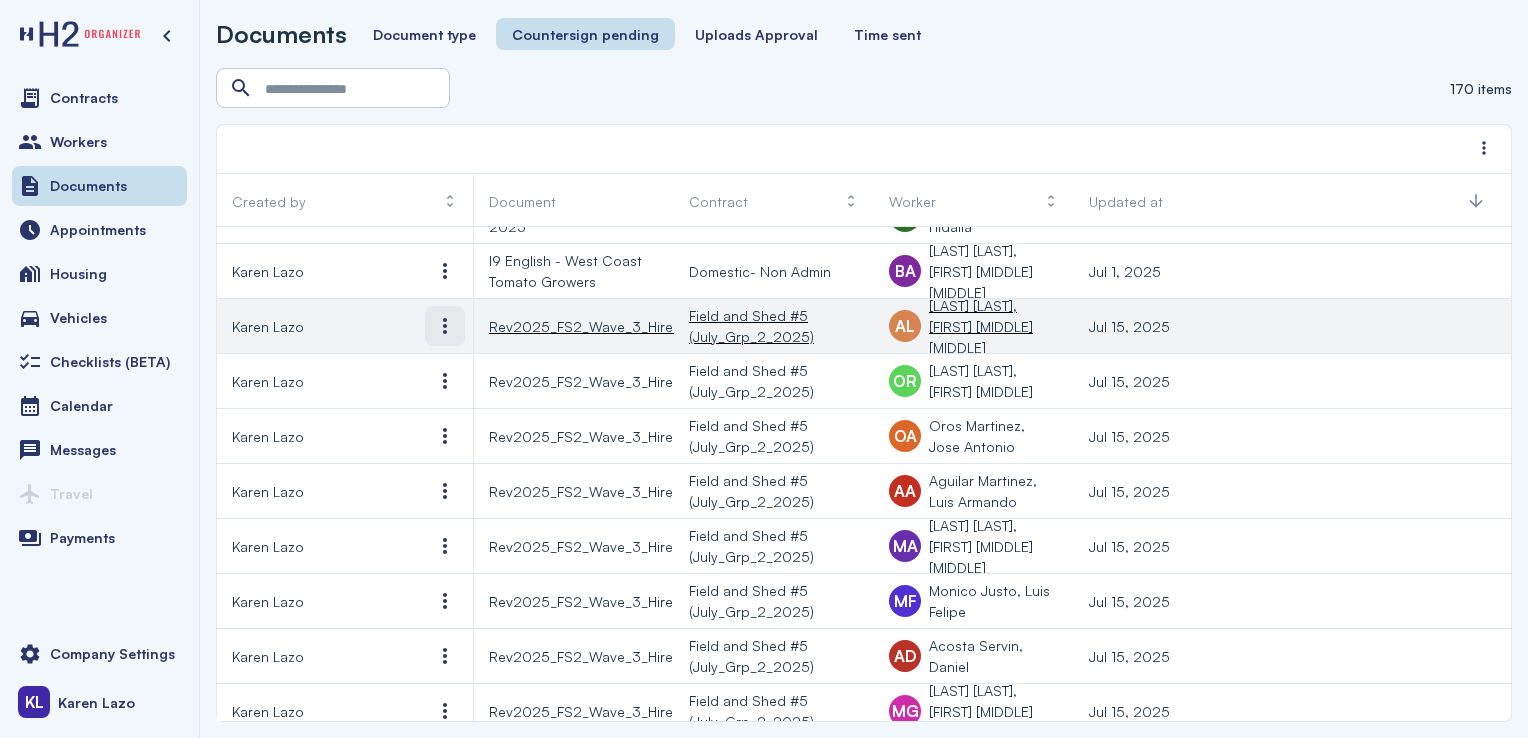 click at bounding box center [445, 326] 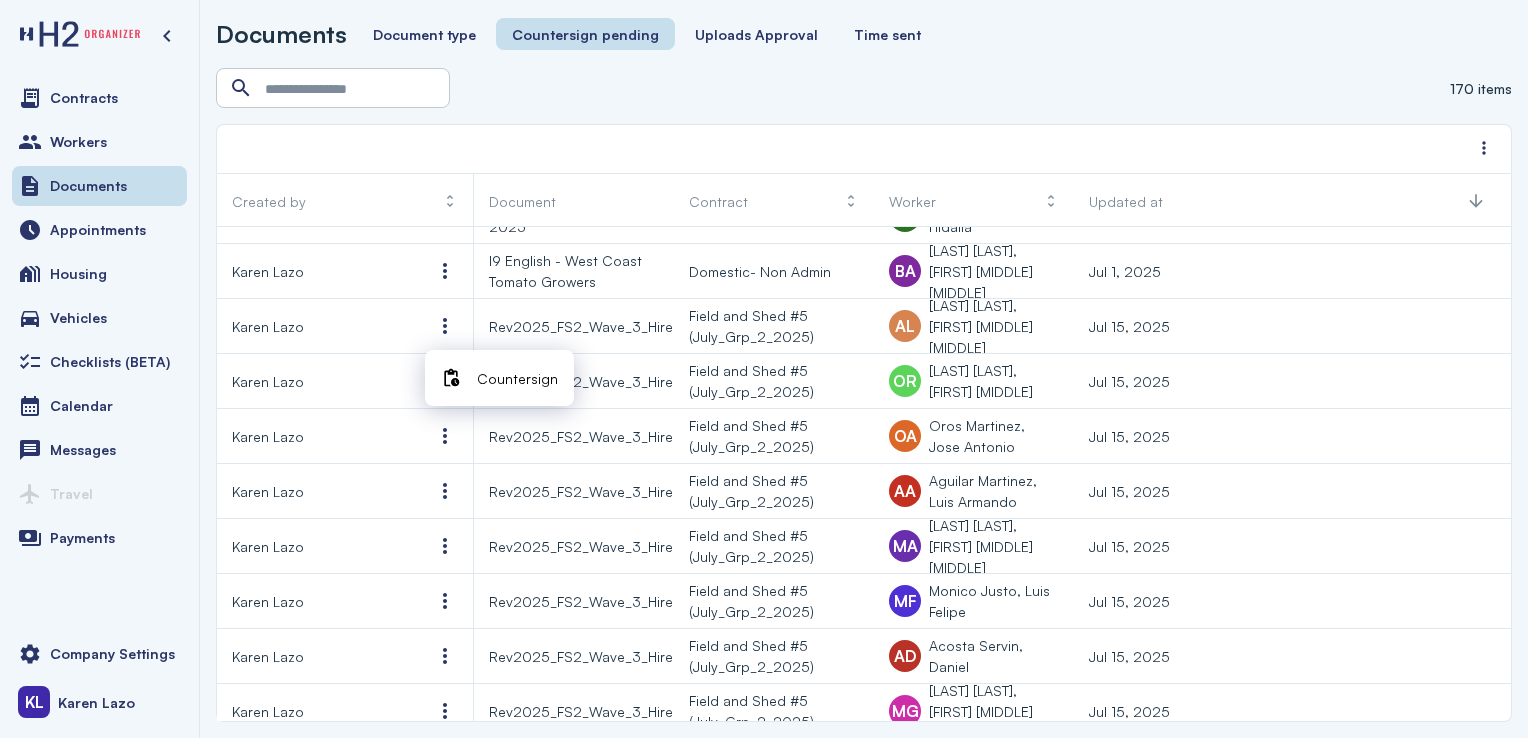 click at bounding box center (451, 378) 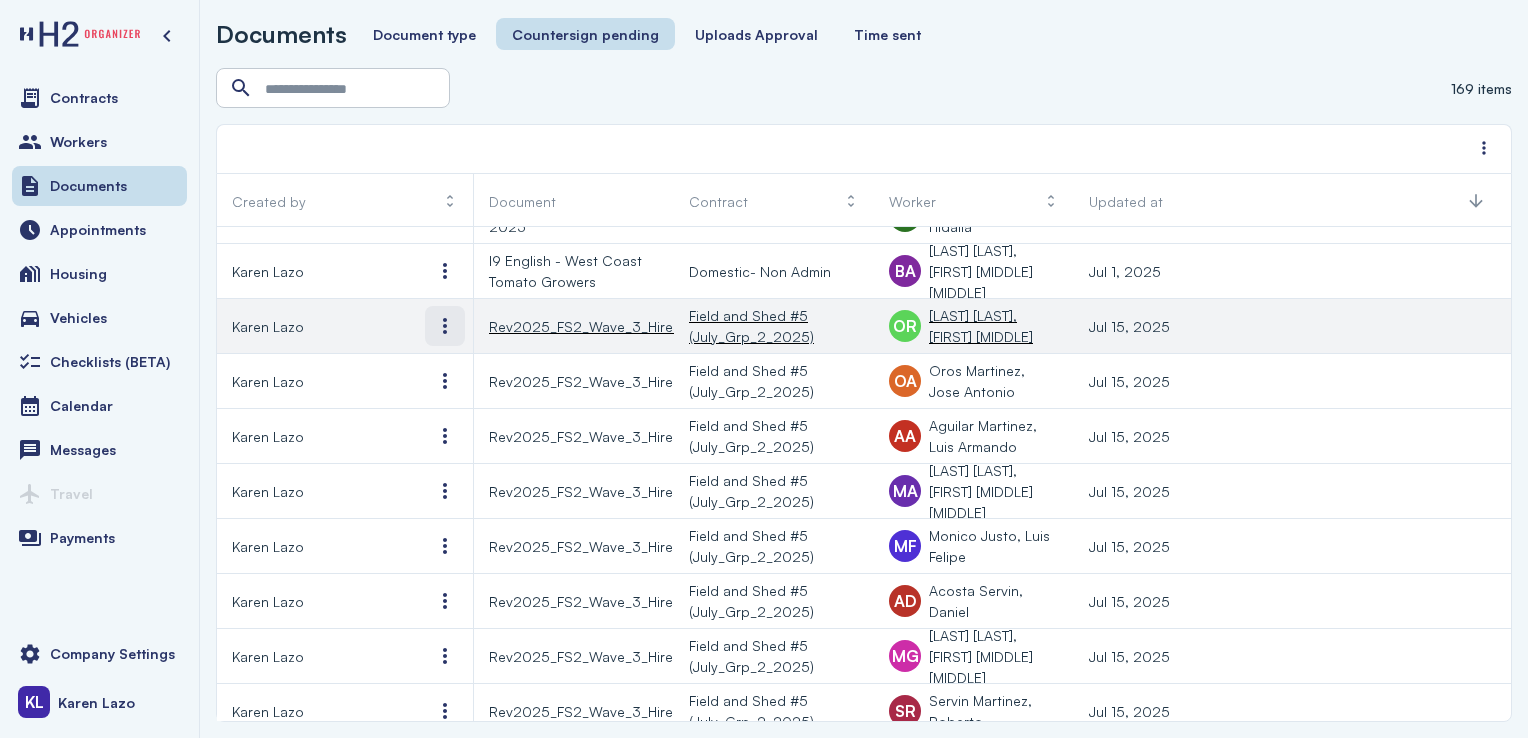 click at bounding box center [445, 326] 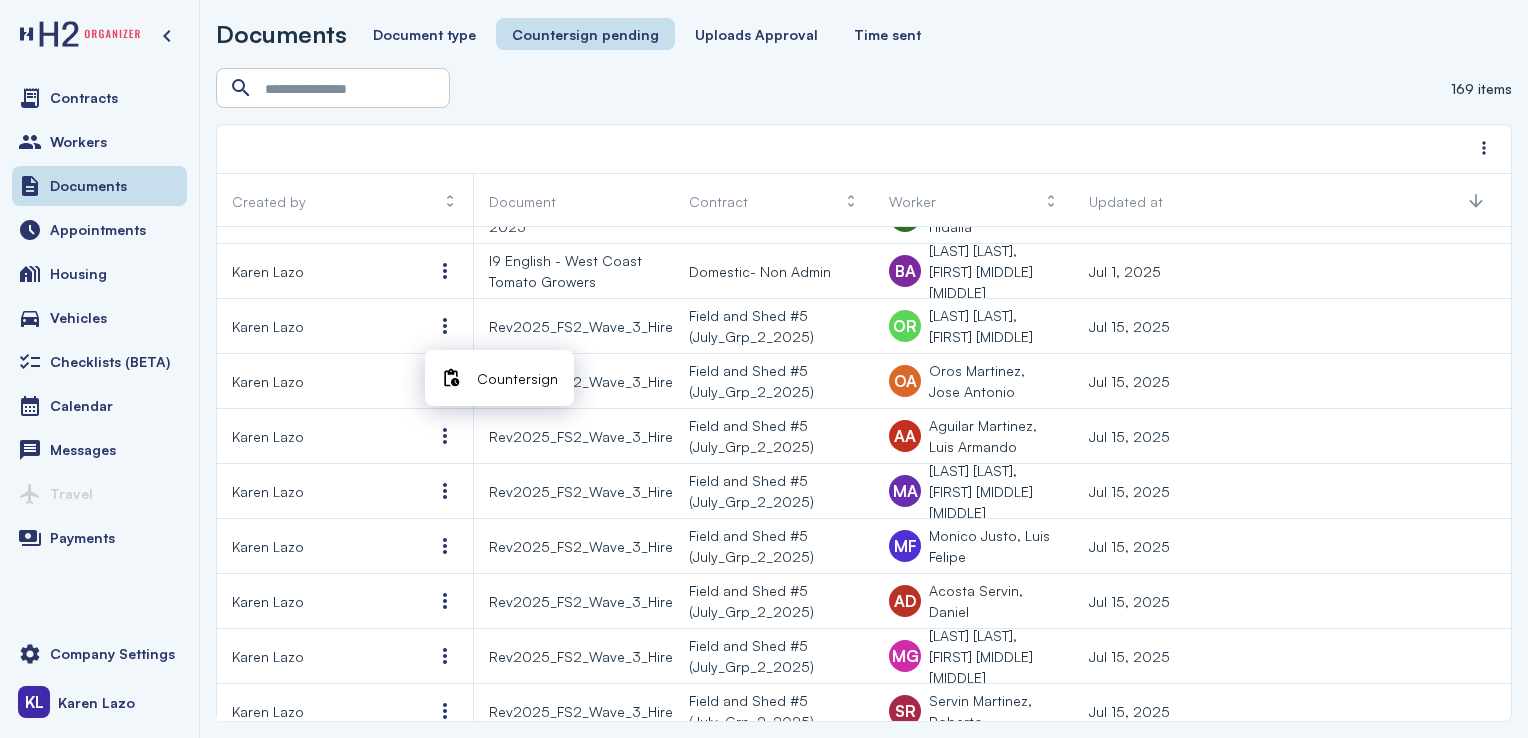 click on "Countersign" at bounding box center (517, 378) 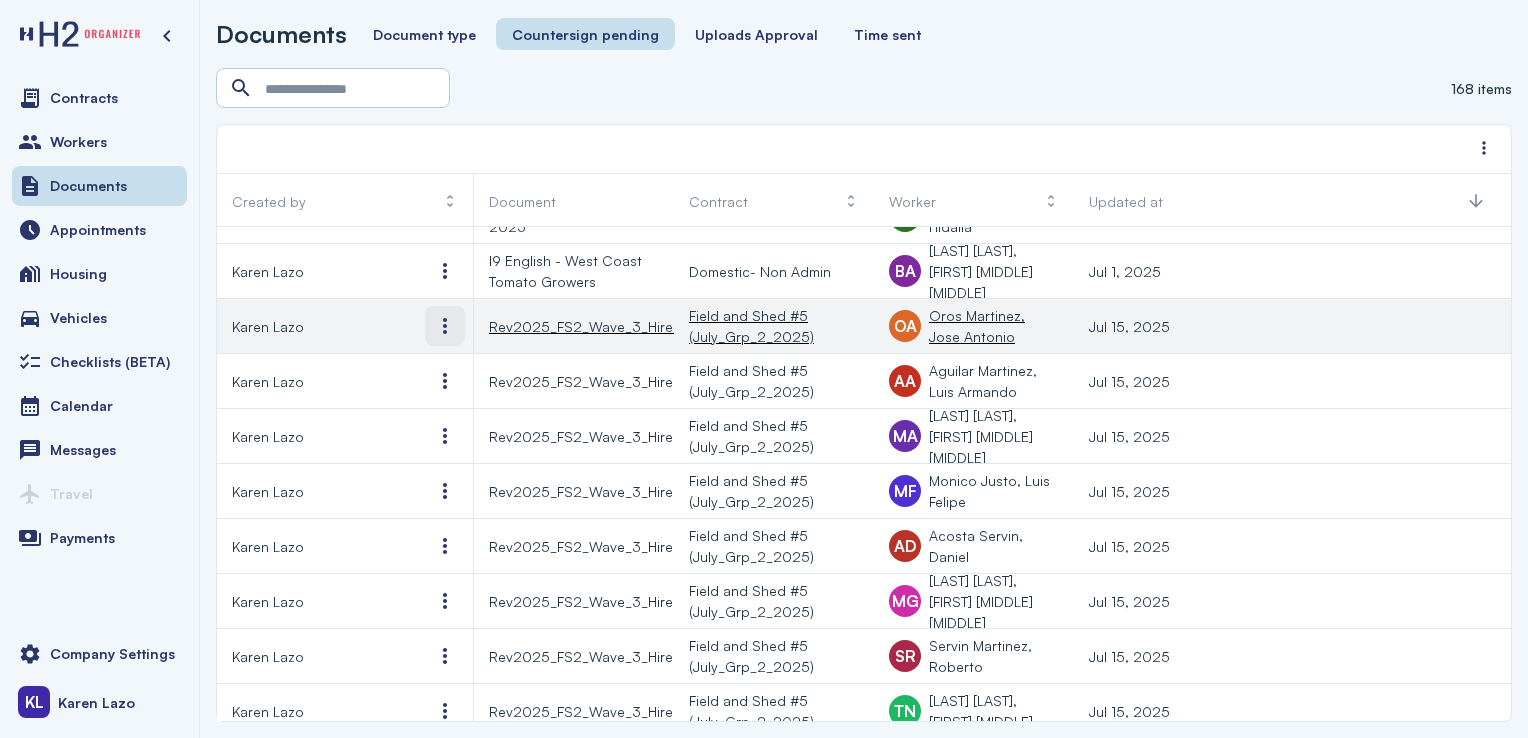 click at bounding box center (445, 326) 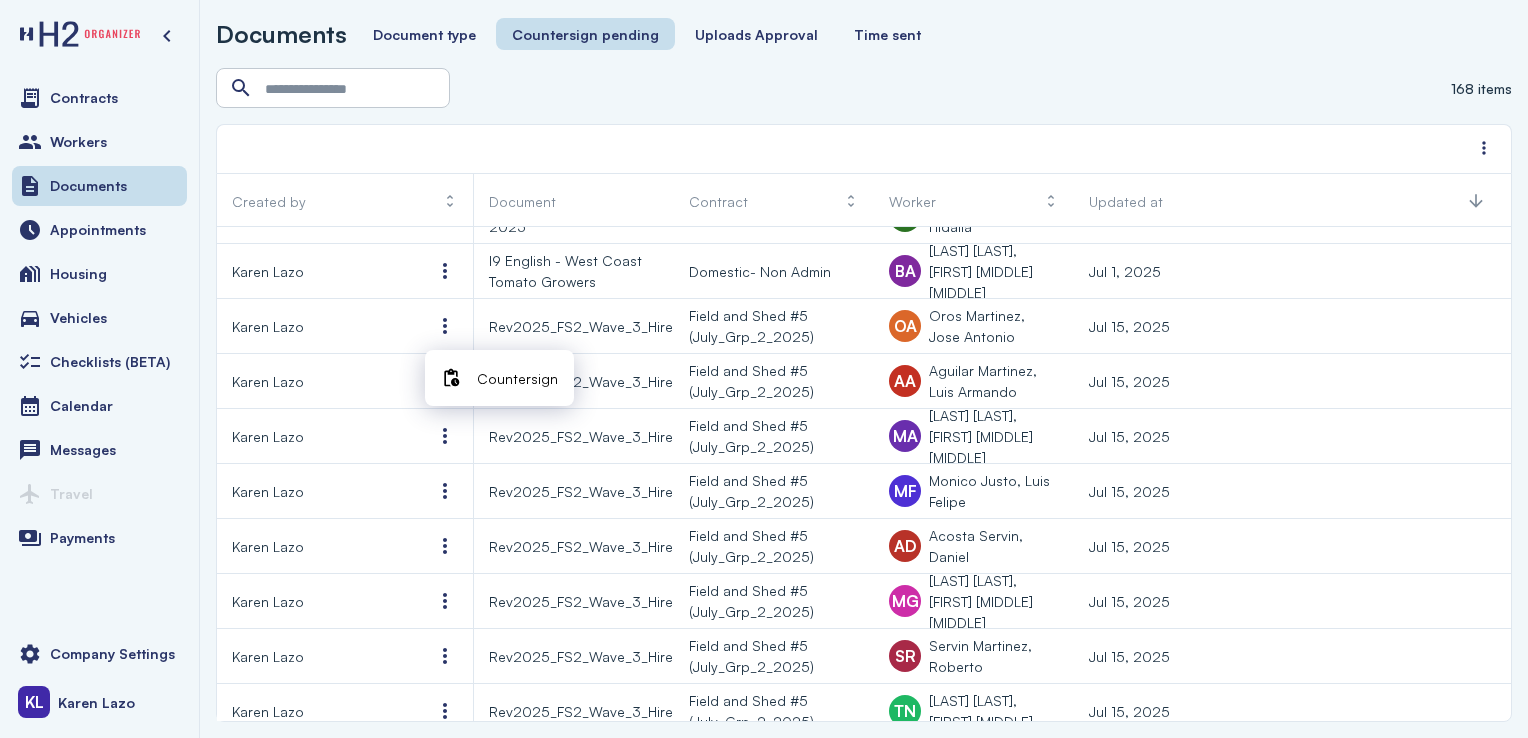 click on "Countersign" at bounding box center (517, 378) 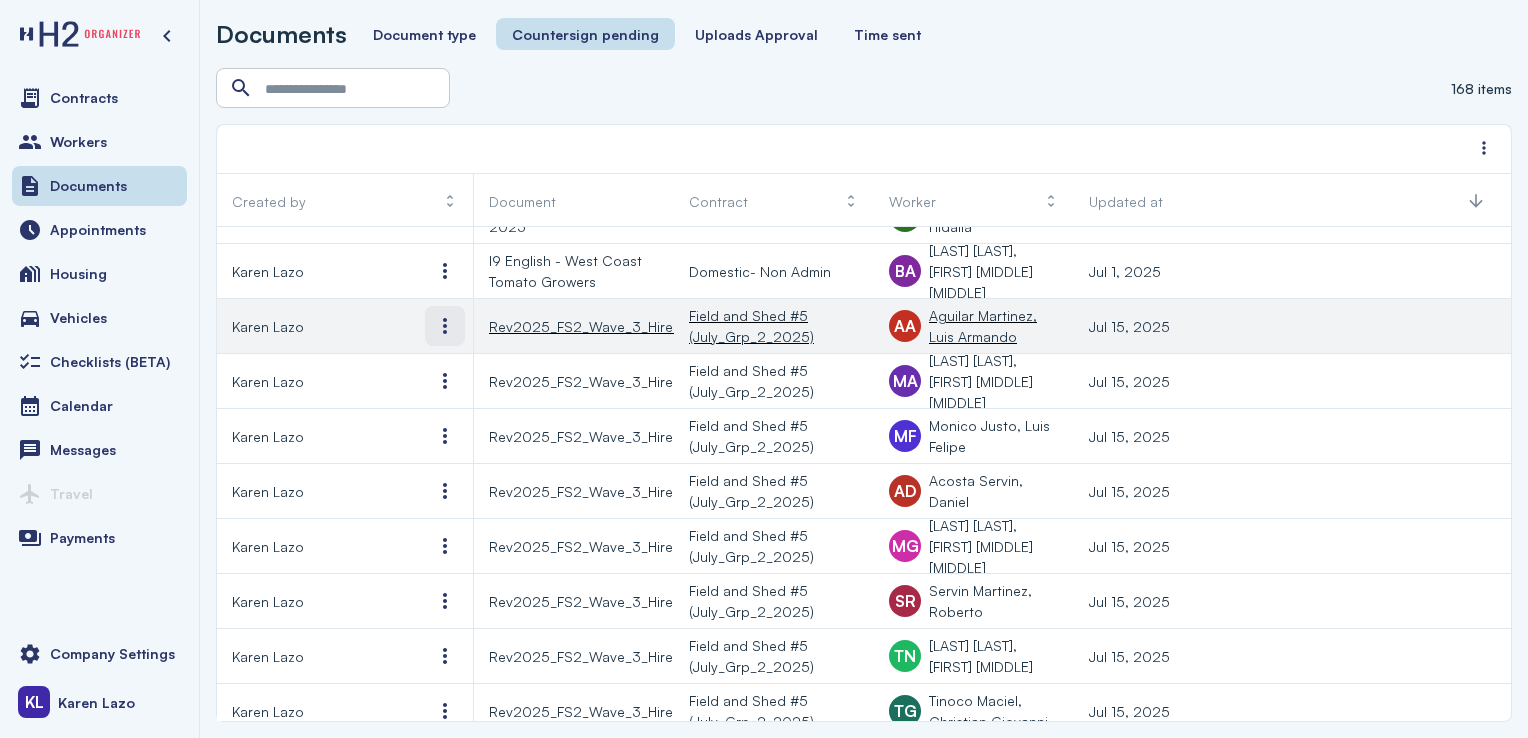 click at bounding box center [445, 326] 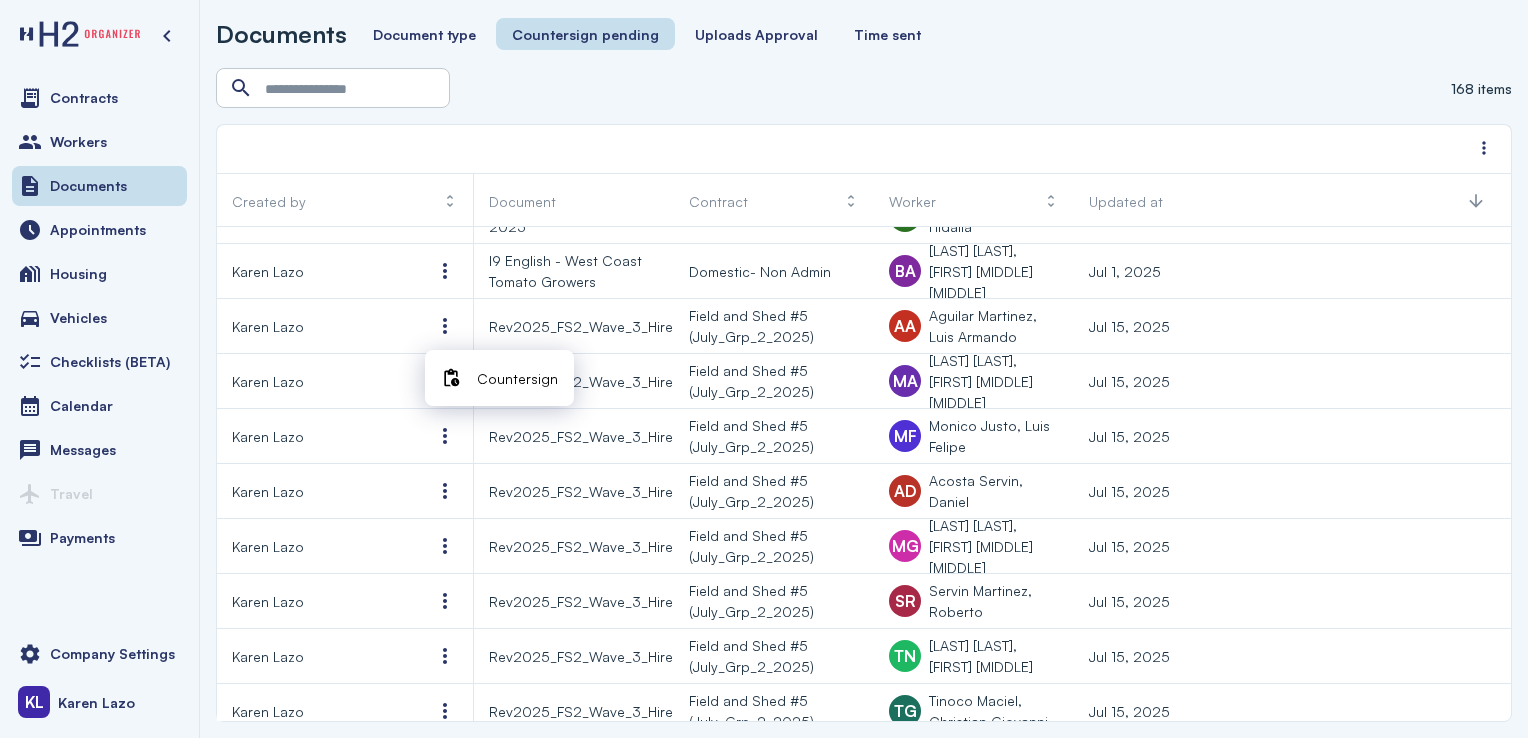 click at bounding box center [451, 378] 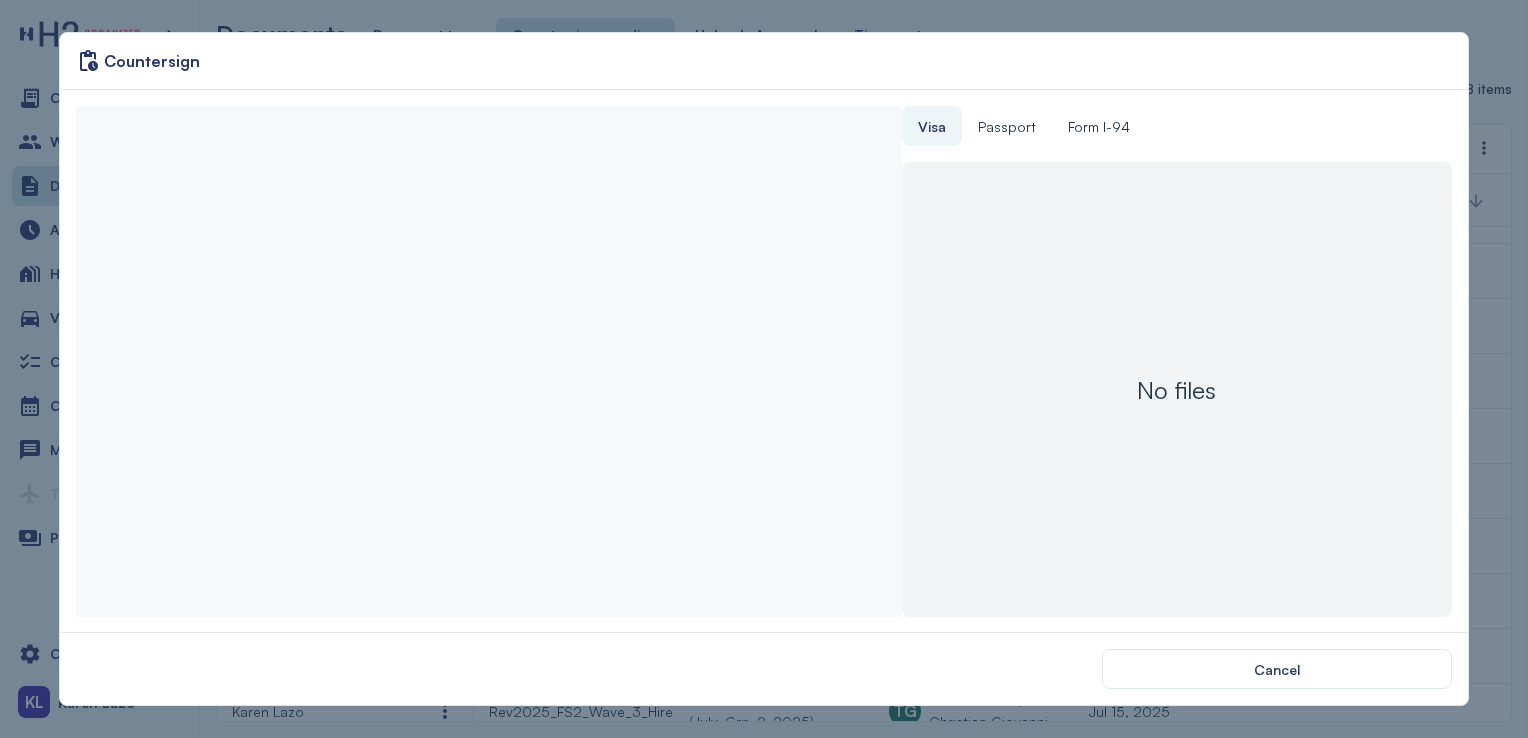 click on "No files" at bounding box center (1177, 389) 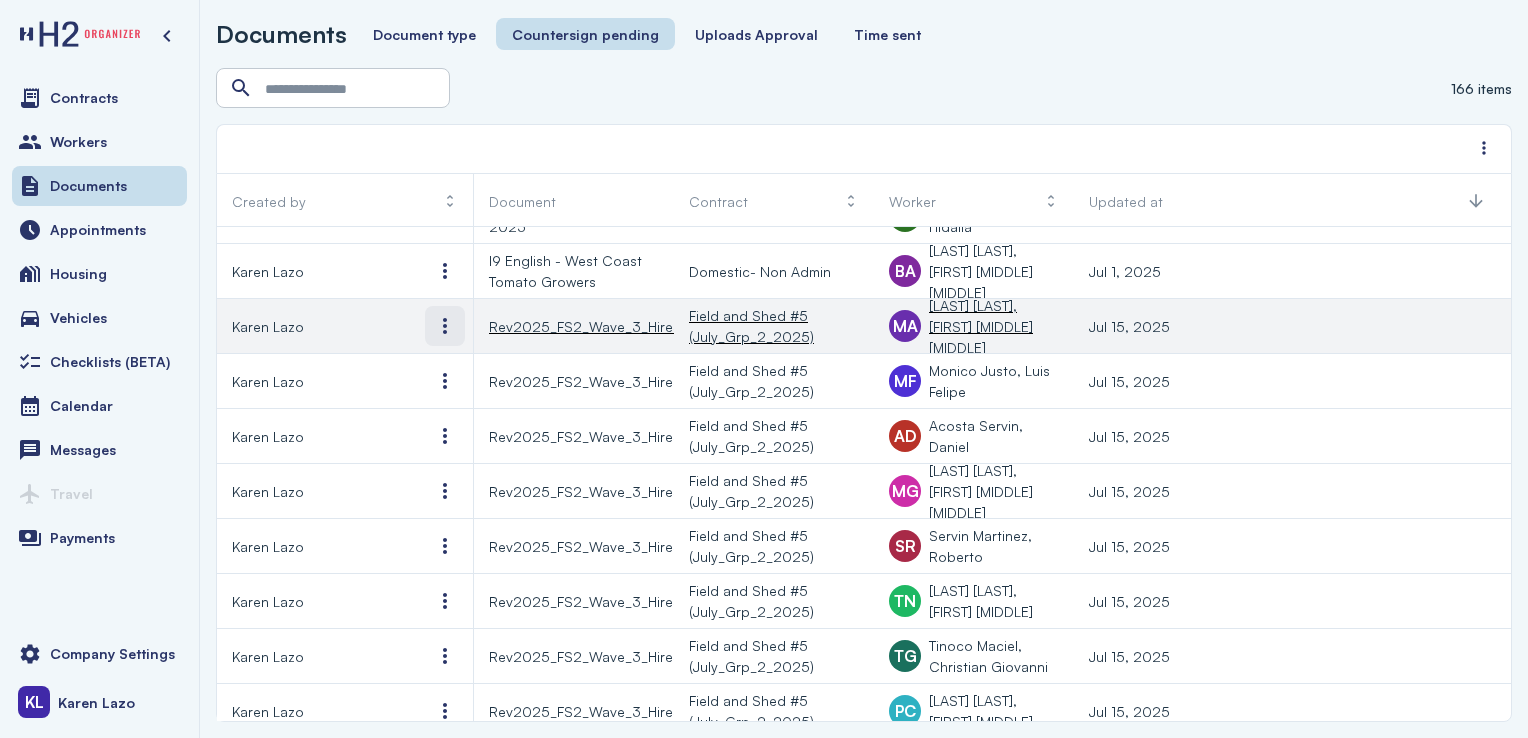 click at bounding box center (445, 326) 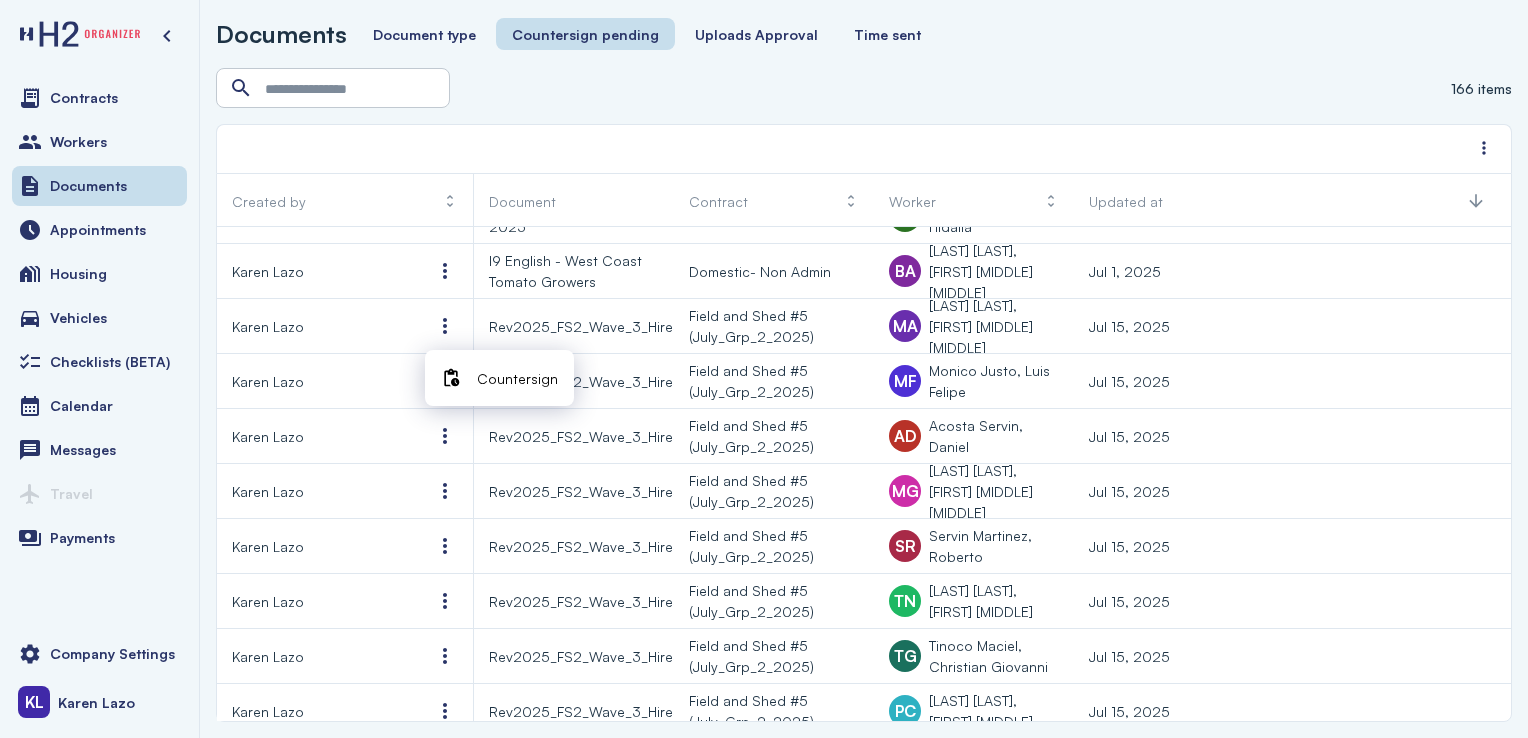 click at bounding box center [451, 378] 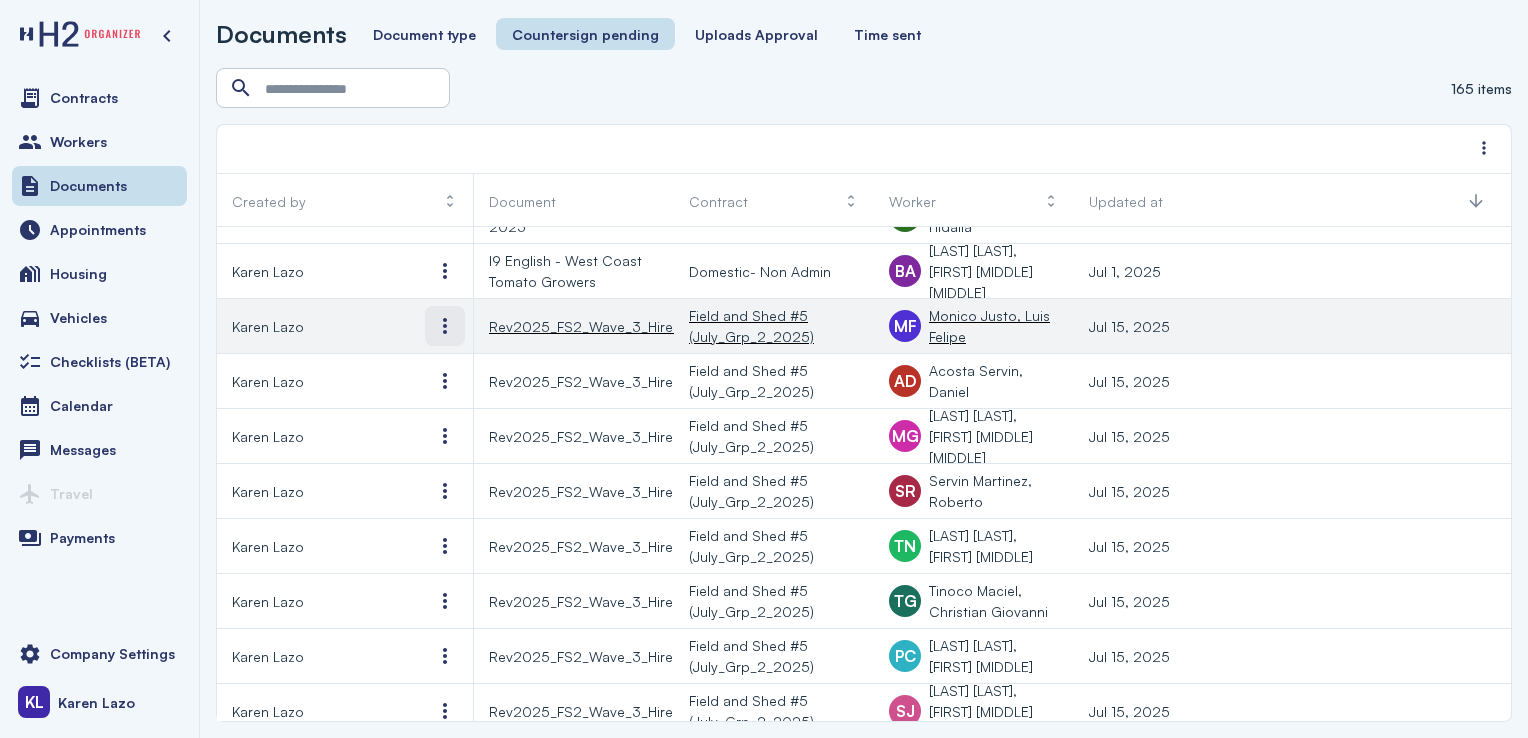 click at bounding box center [445, 326] 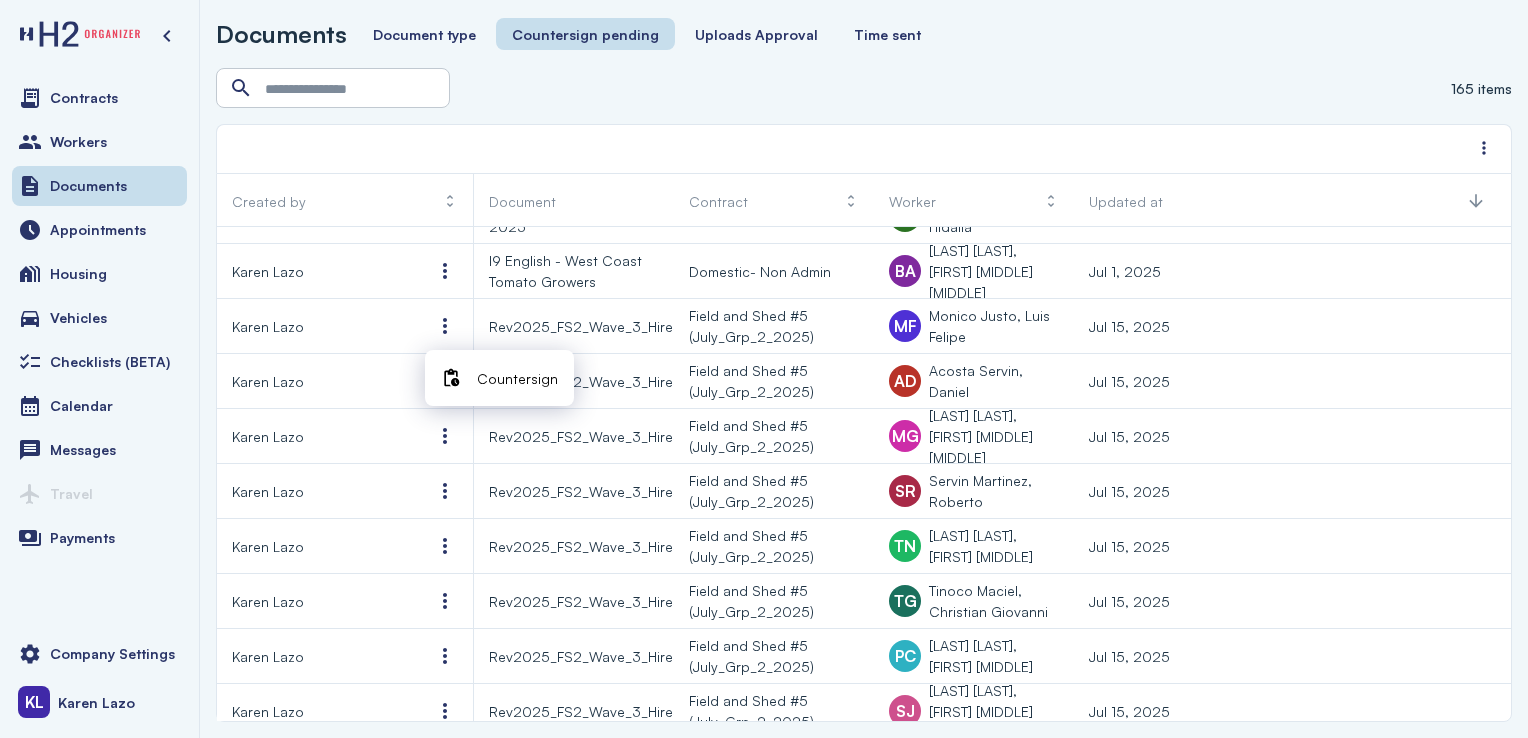 click on "Countersign" at bounding box center (517, 378) 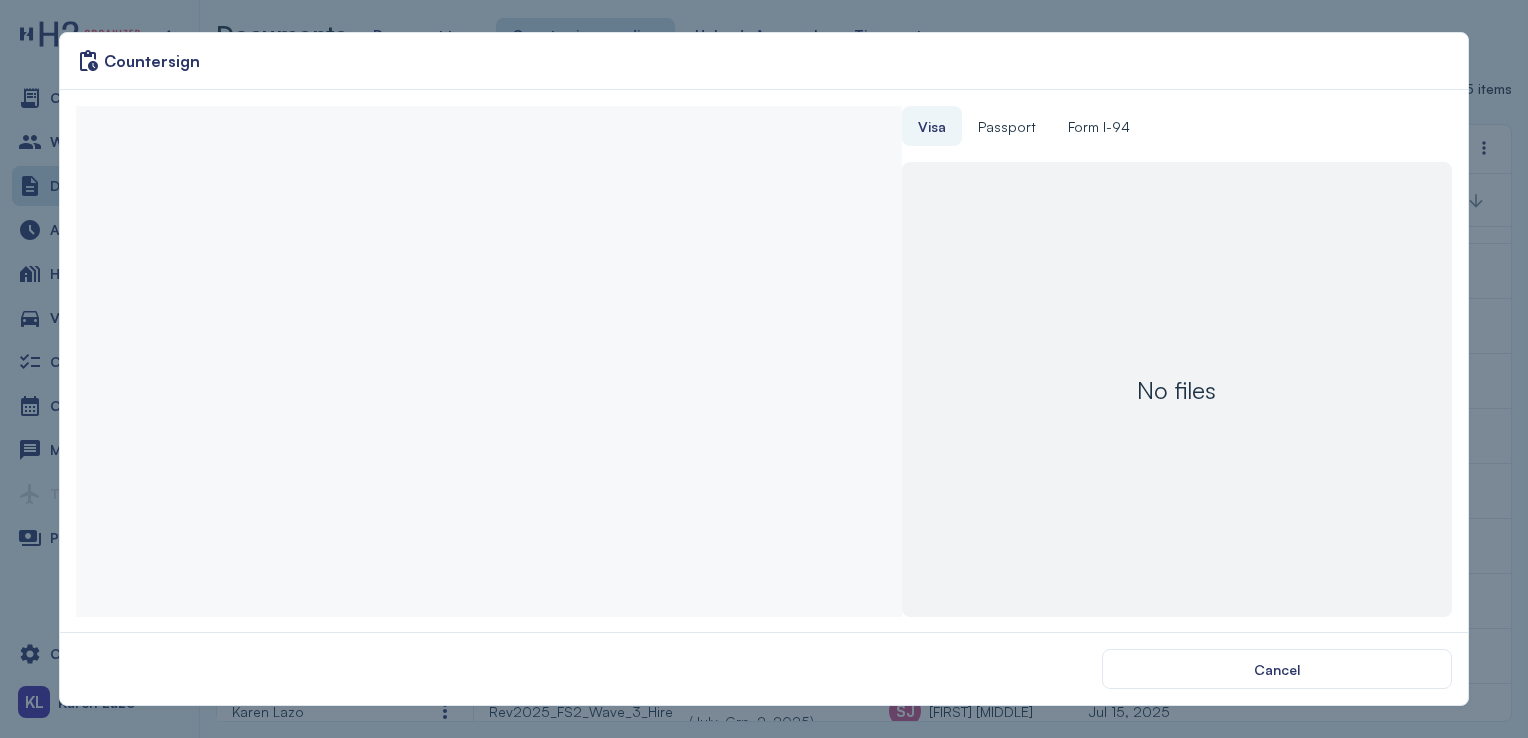 click at bounding box center (488, 361) 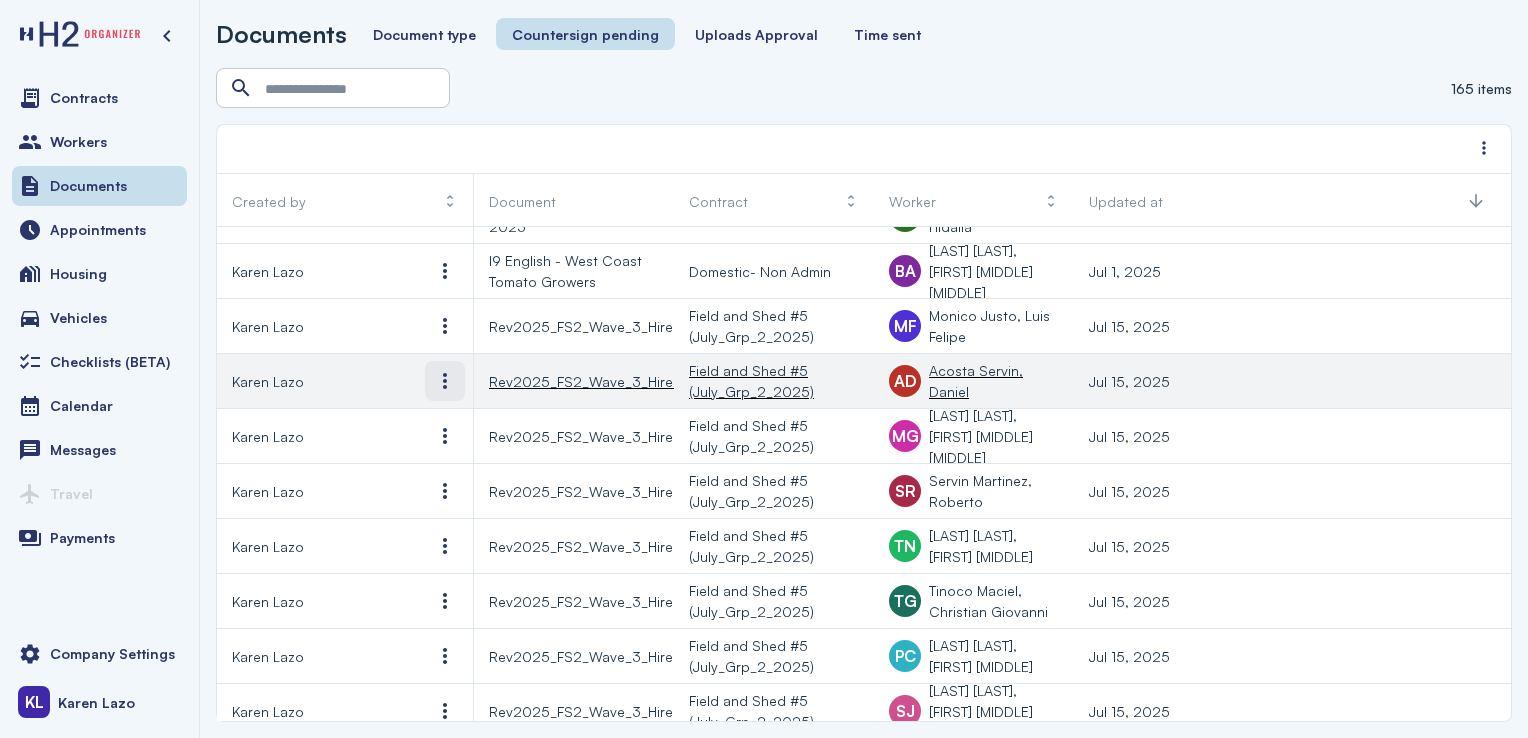 click at bounding box center (445, 381) 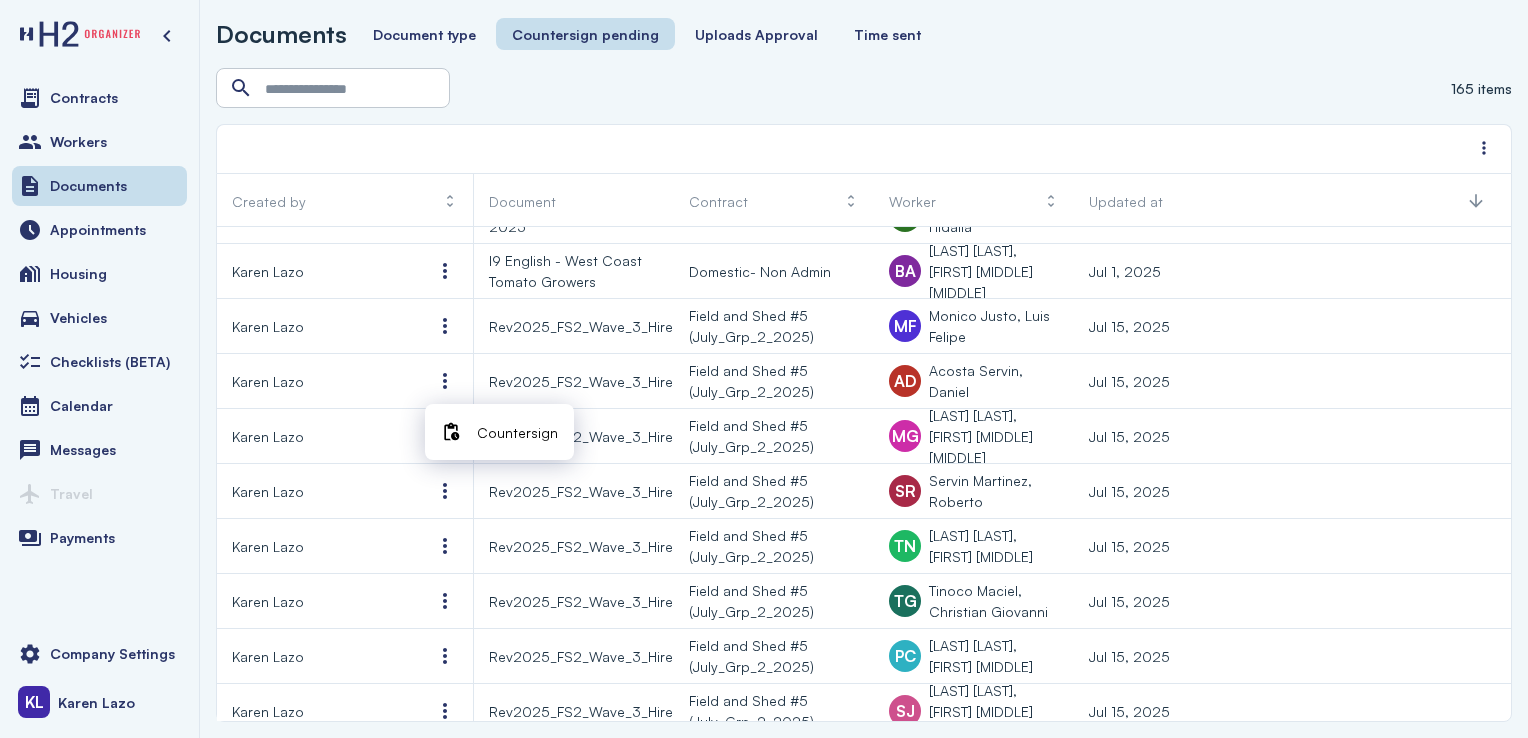 click on "Countersign" at bounding box center [499, 432] 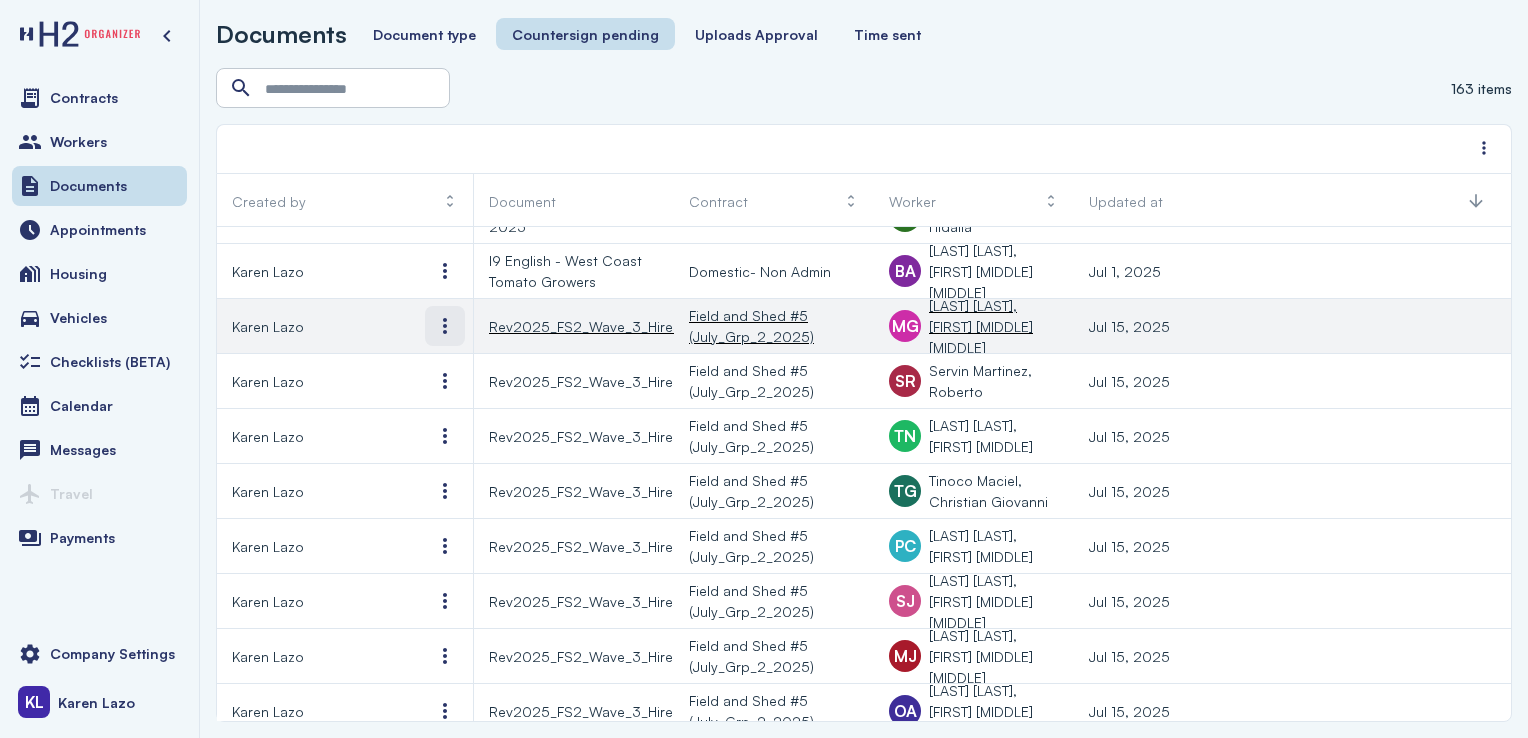 click at bounding box center (445, 326) 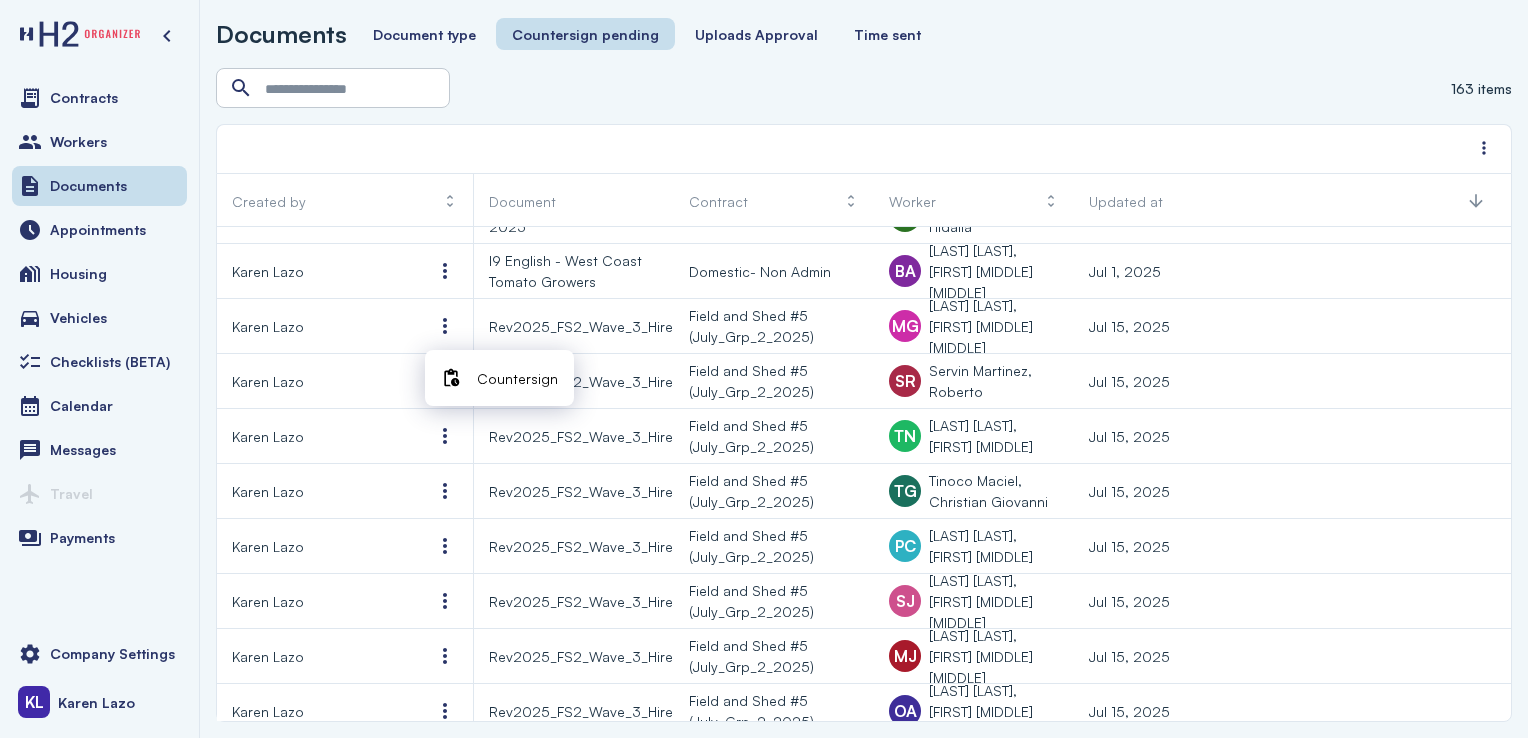 click on "Countersign" at bounding box center [517, 378] 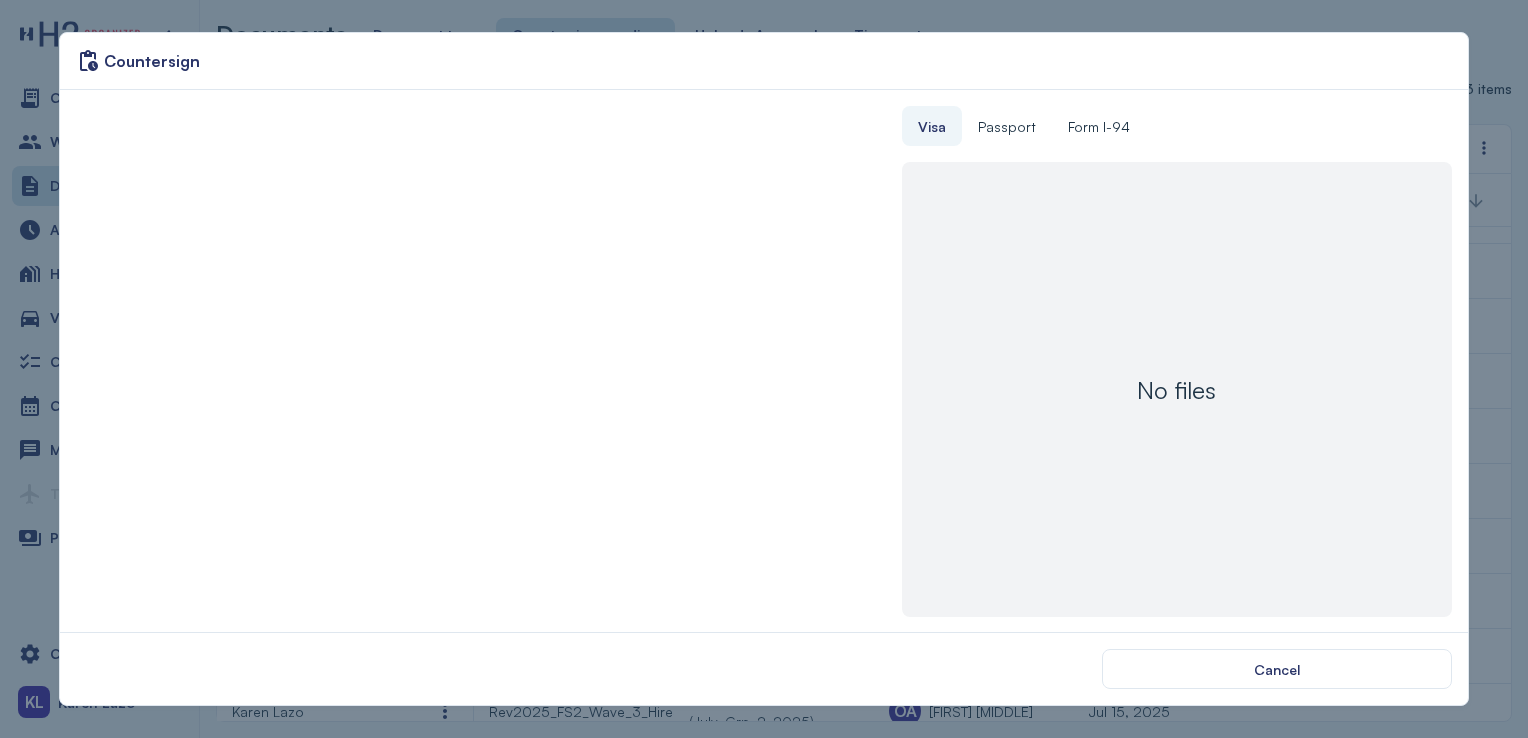 click on "No files" at bounding box center [1177, 389] 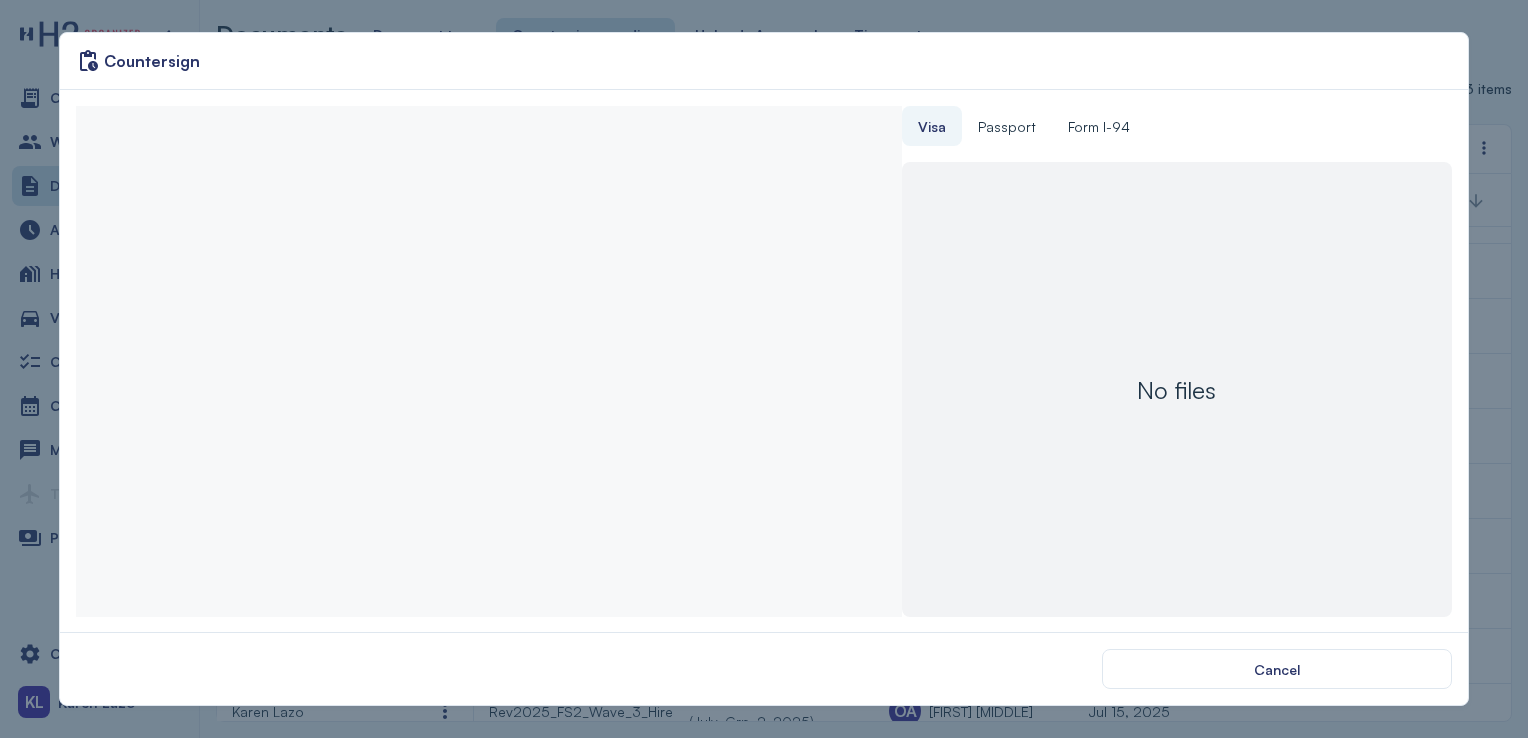 click on "No files" at bounding box center [1177, 389] 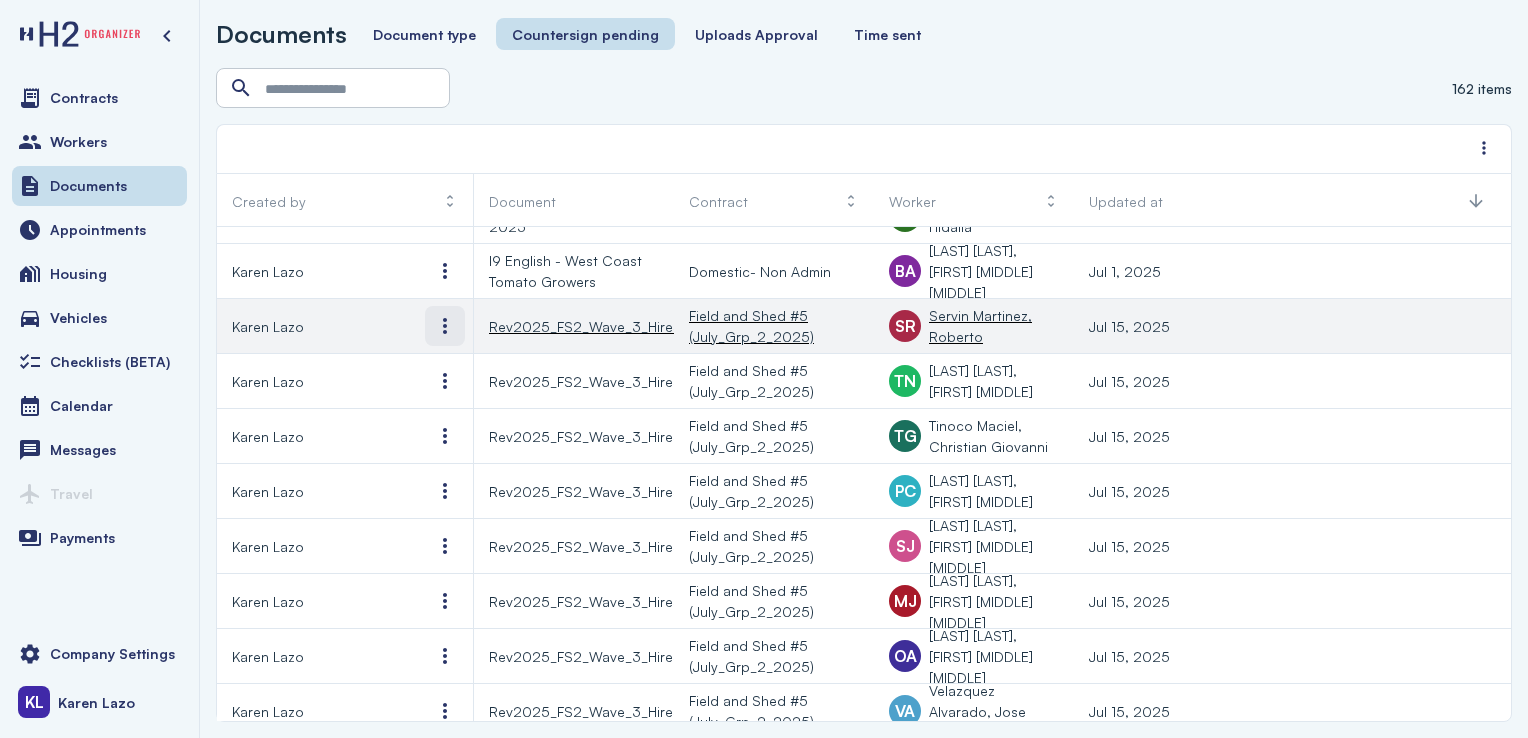 click at bounding box center (445, 326) 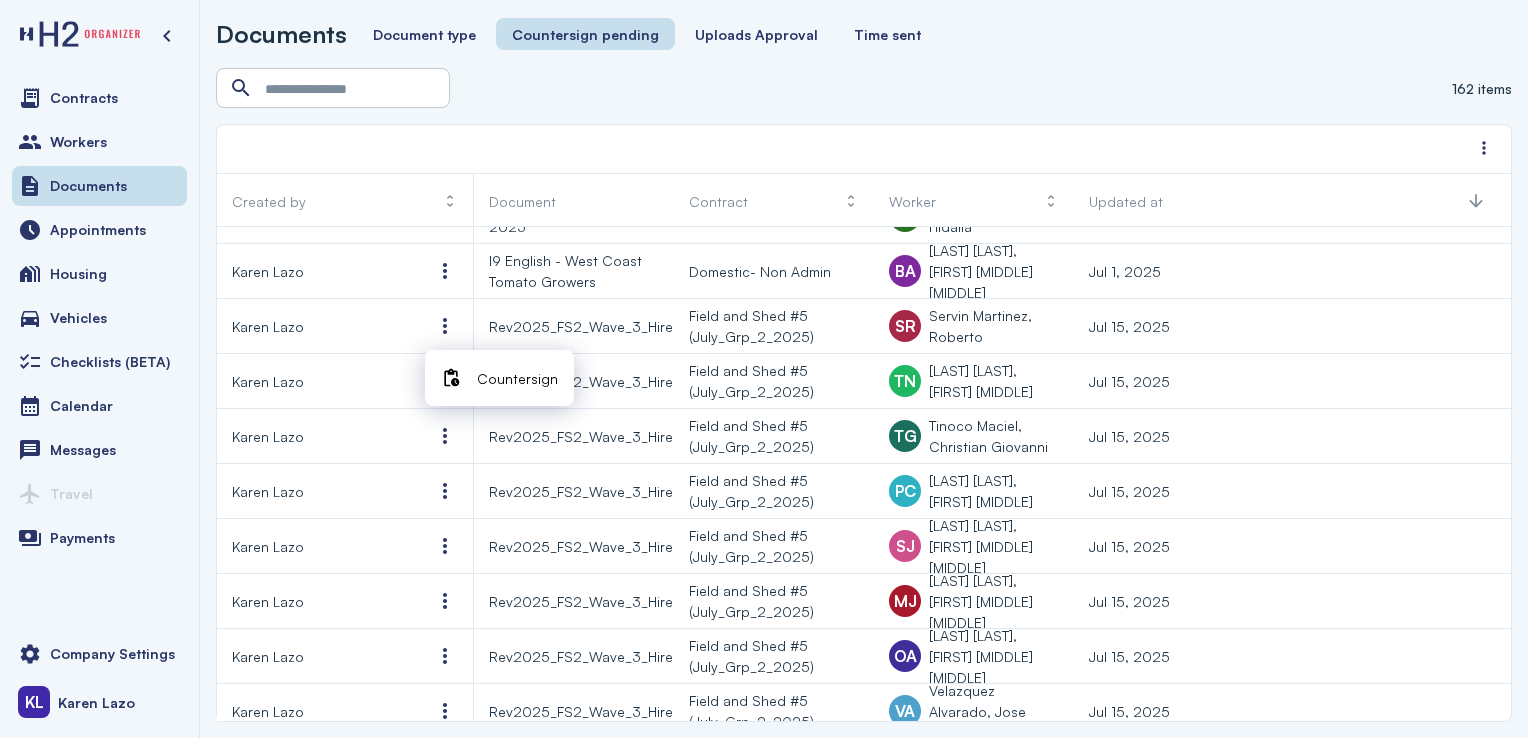 click at bounding box center (451, 378) 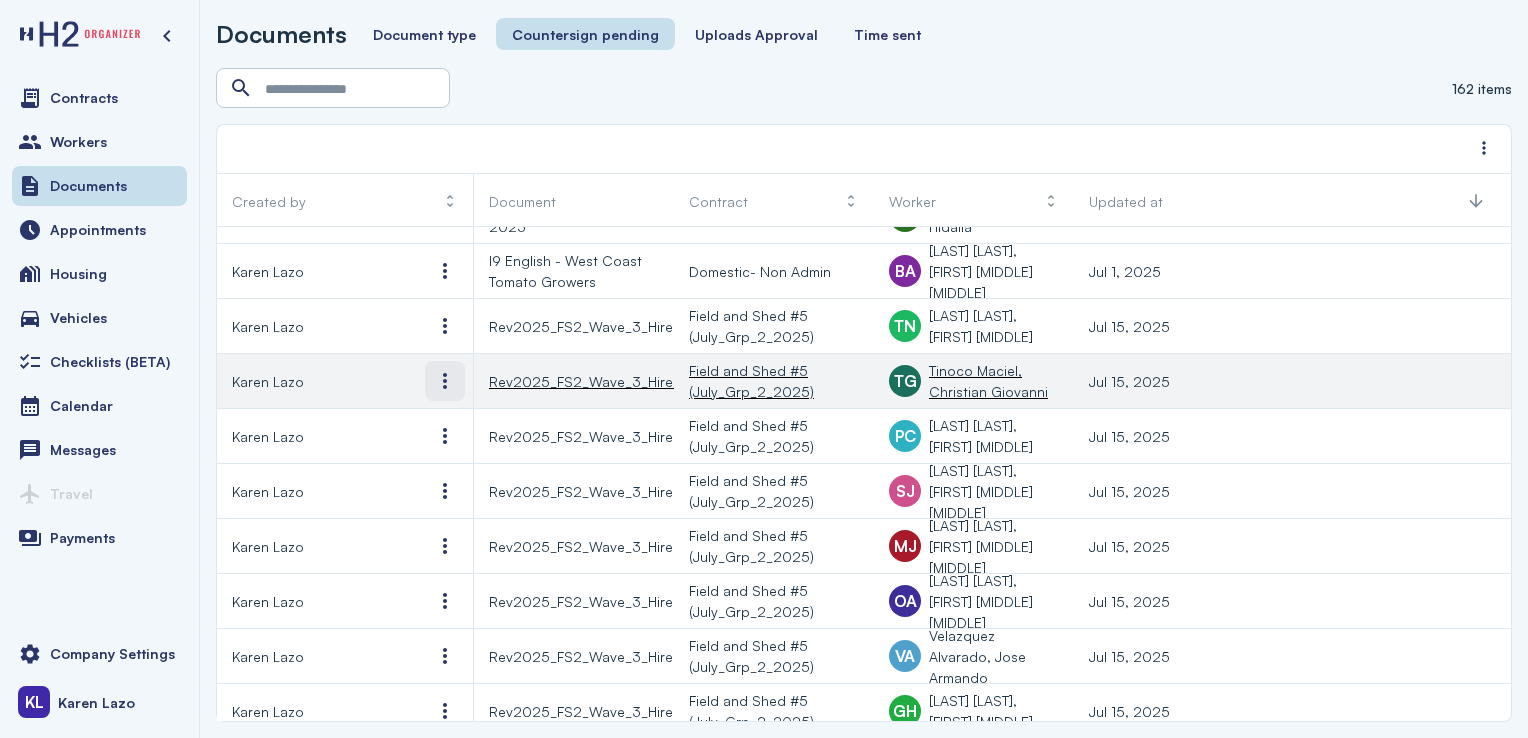 click at bounding box center (445, 381) 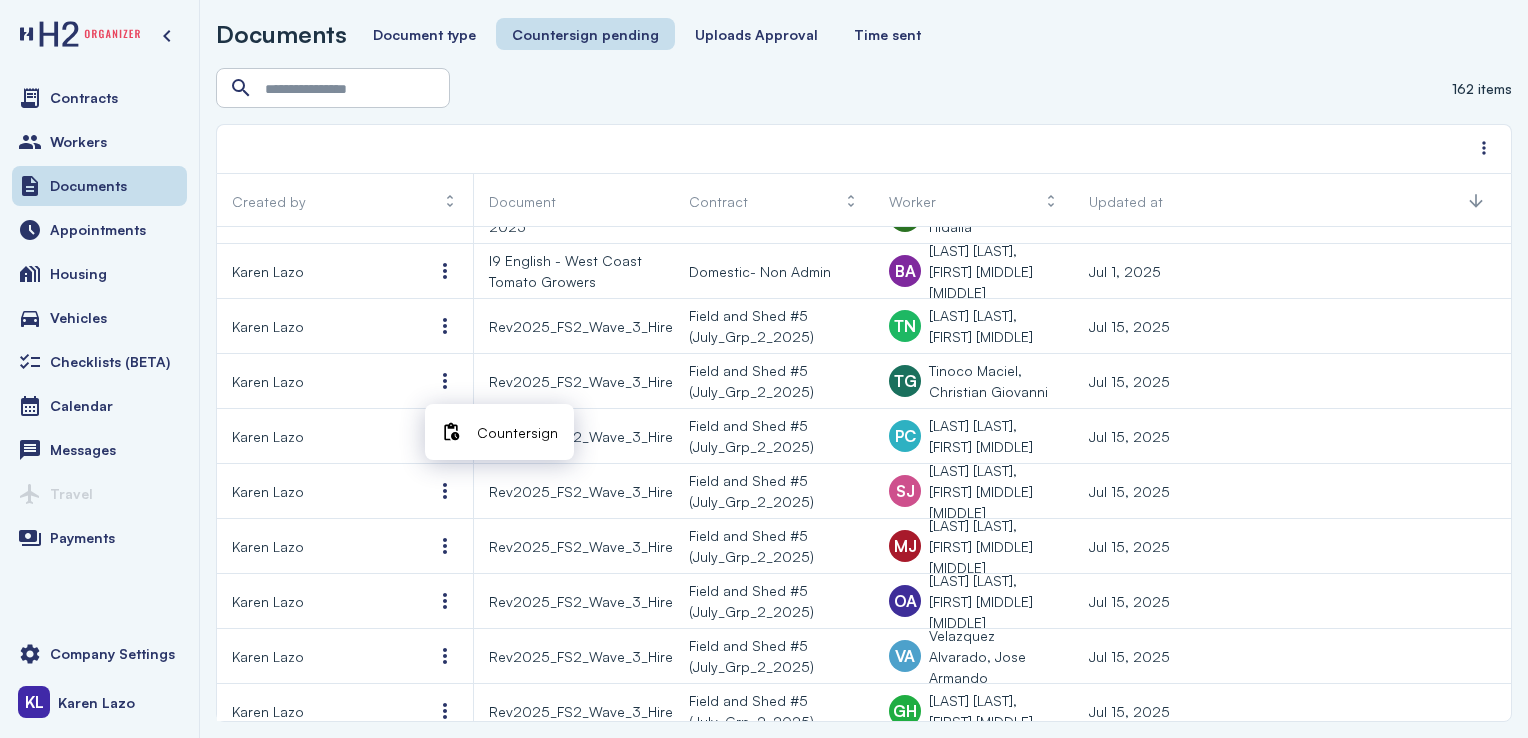 click at bounding box center [451, 432] 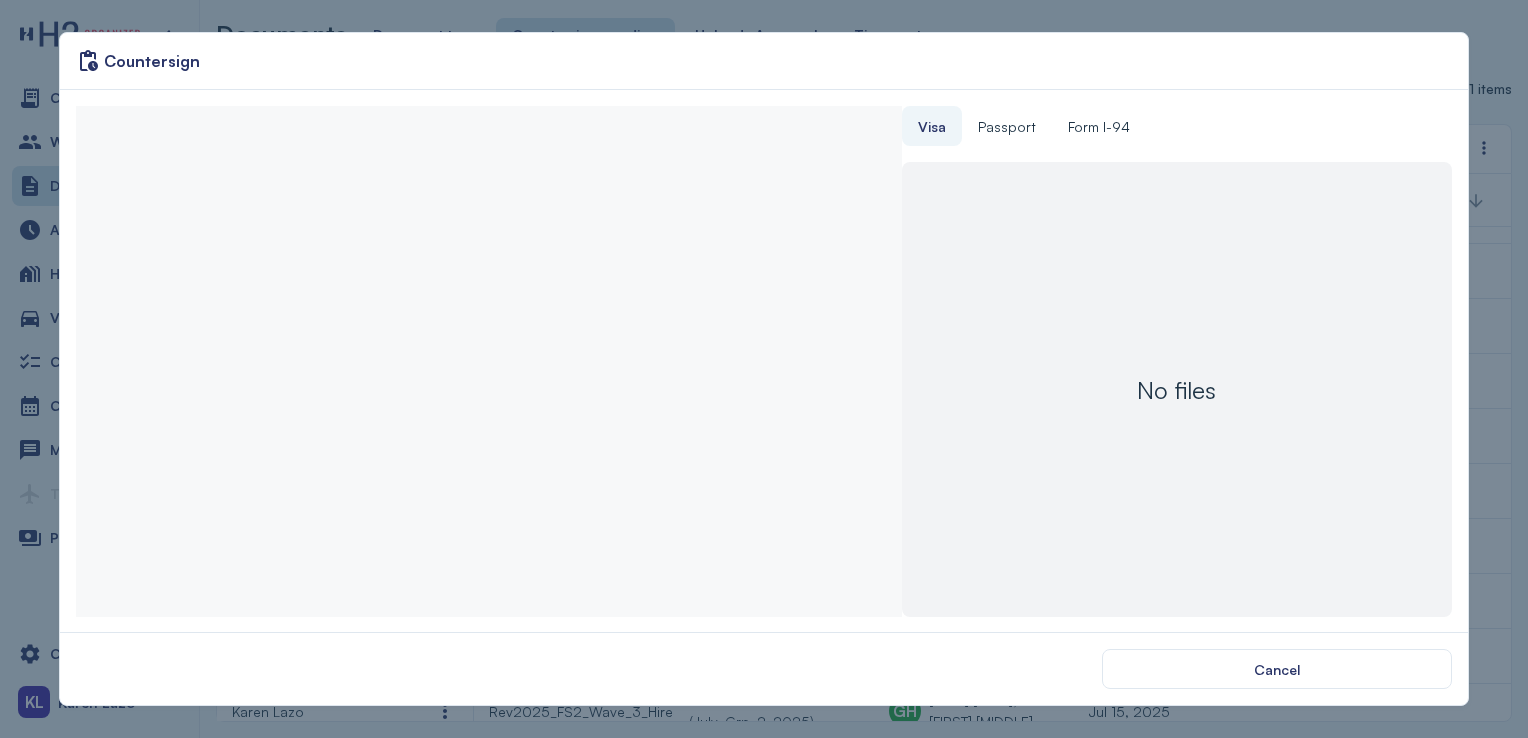 click at bounding box center (488, 361) 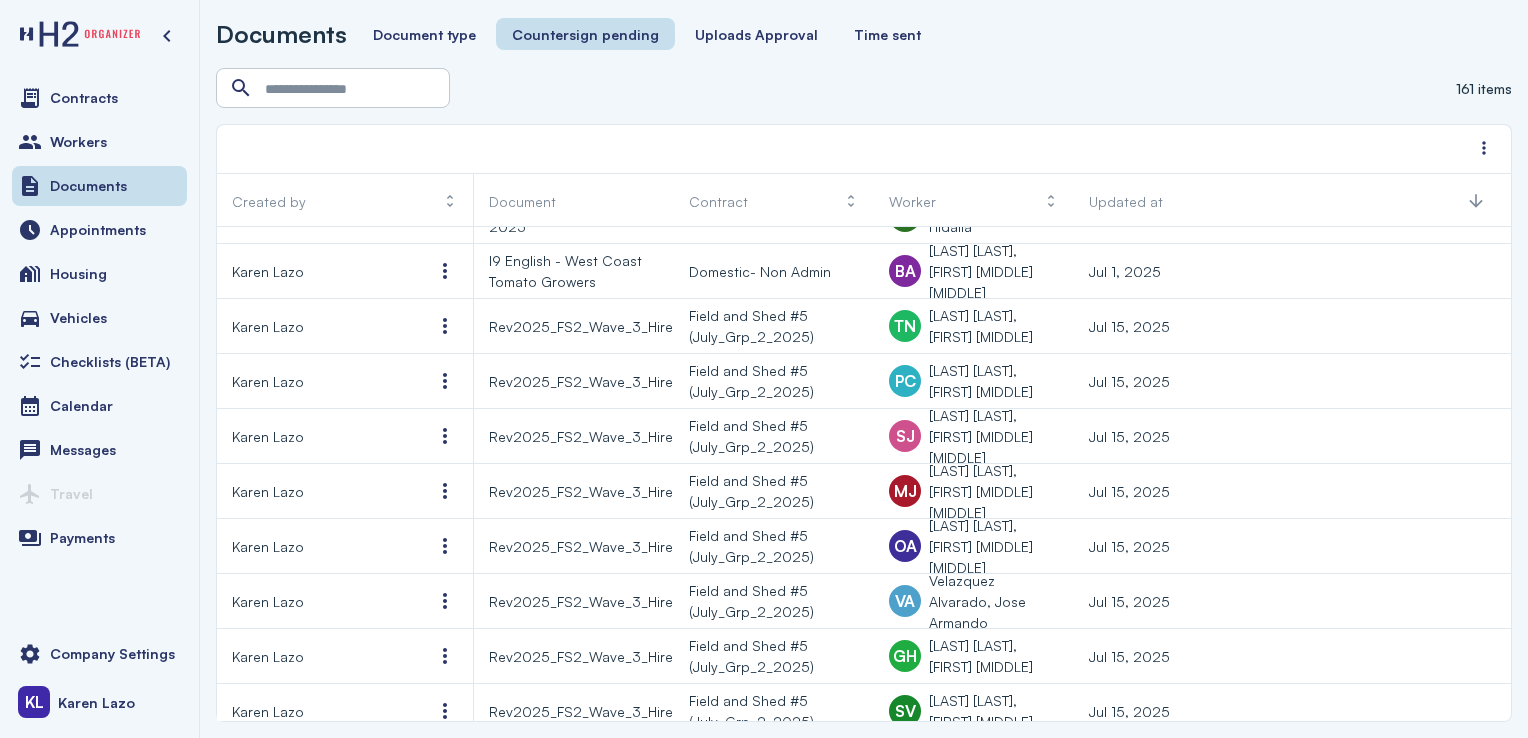 click at bounding box center (445, 326) 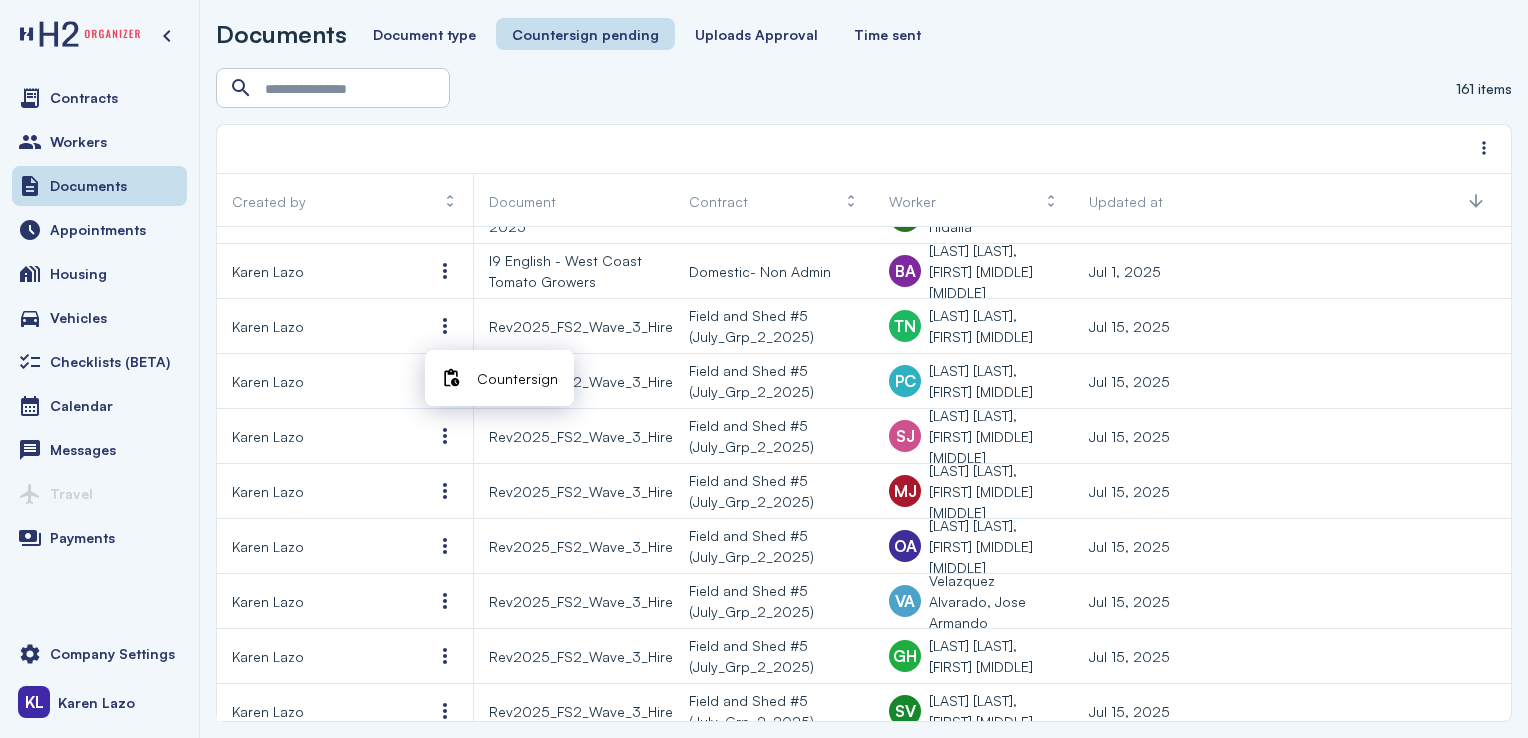 click on "Countersign" at bounding box center (517, 378) 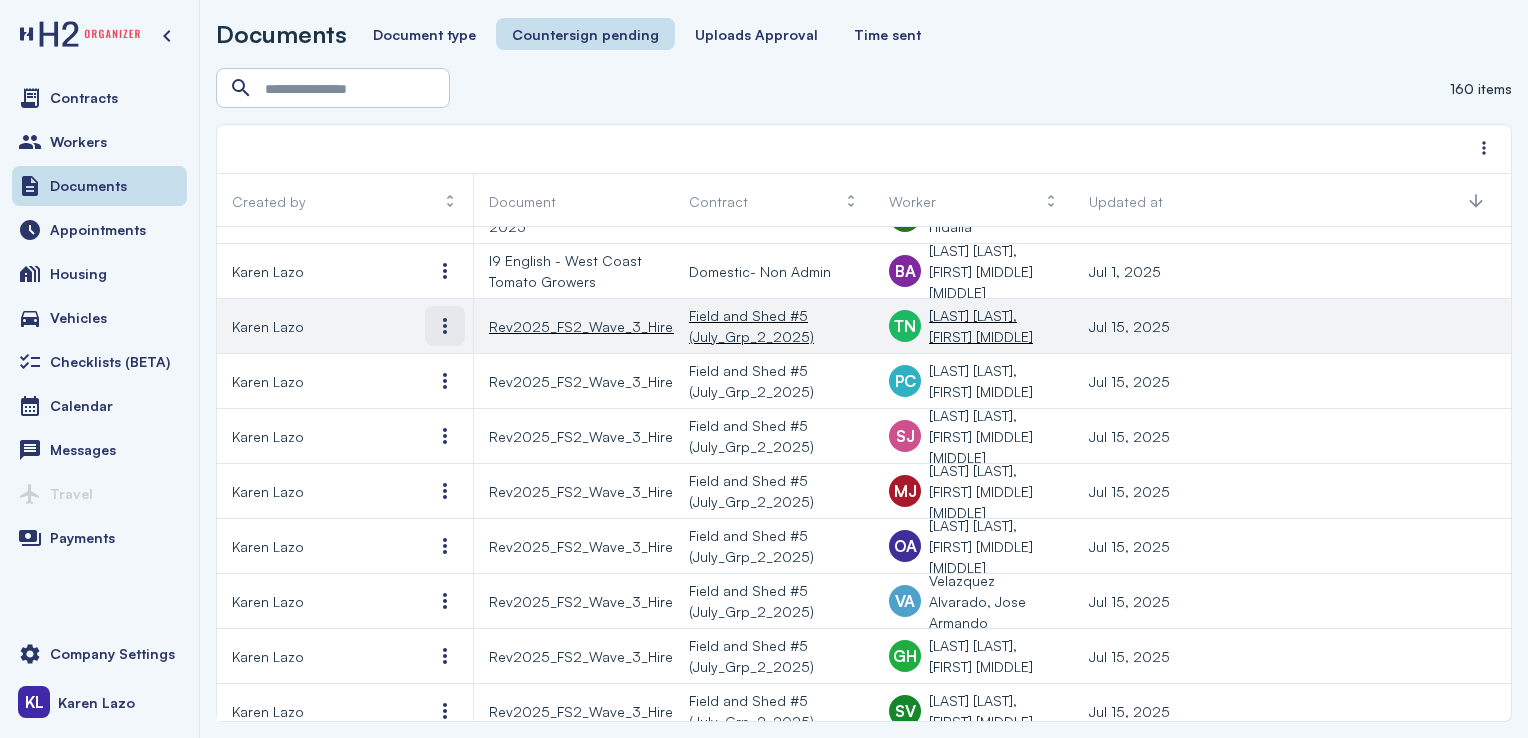 click at bounding box center (445, 326) 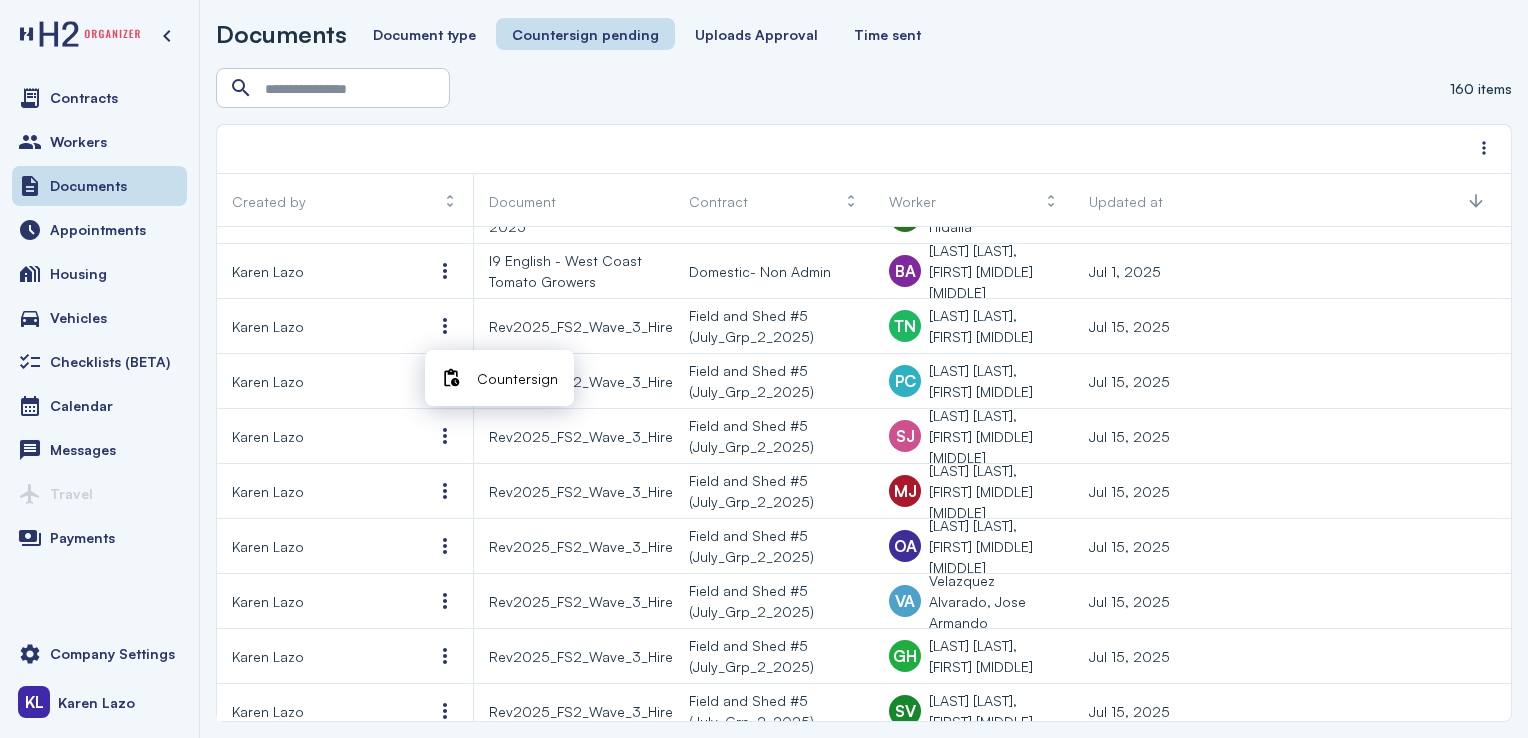 click on "Countersign" at bounding box center [517, 378] 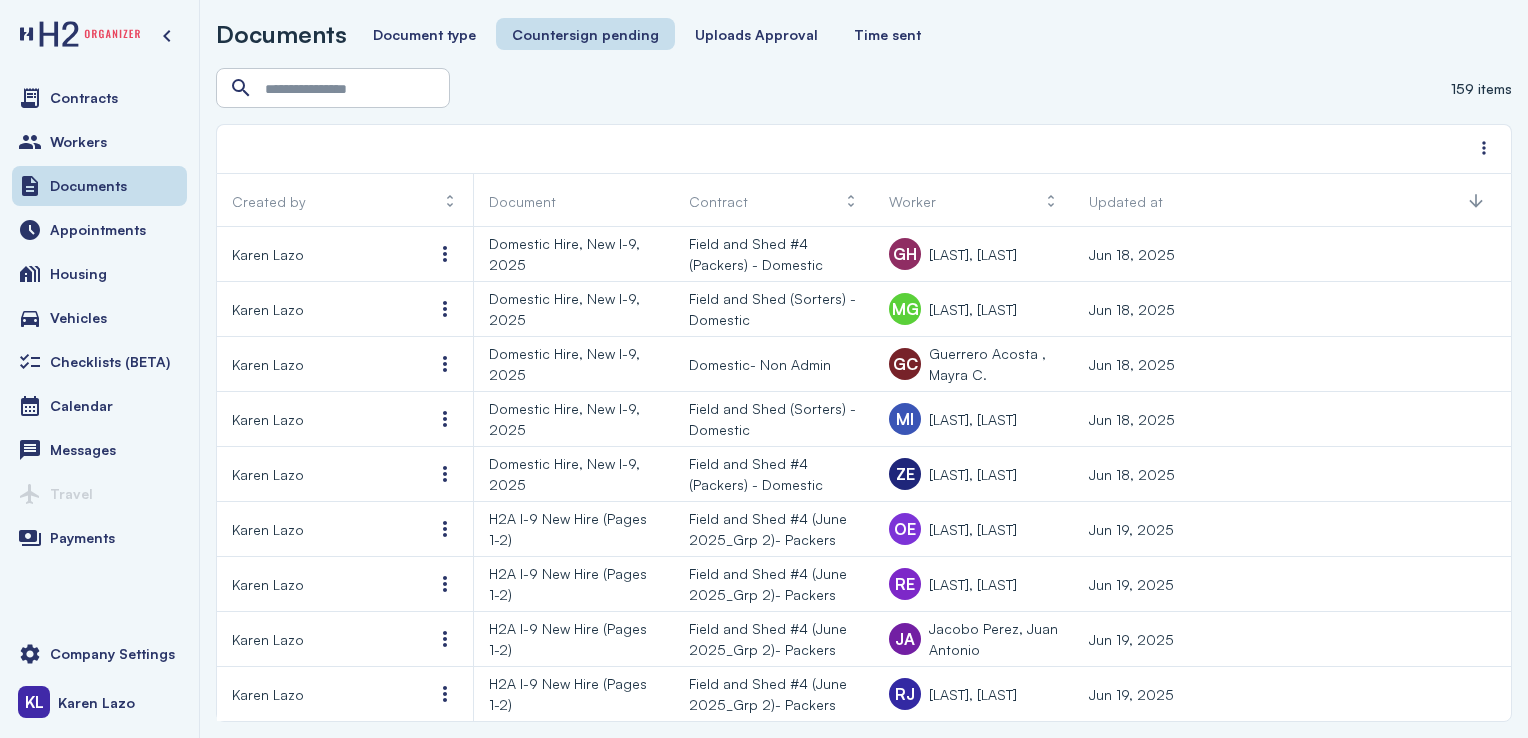 scroll, scrollTop: 0, scrollLeft: 0, axis: both 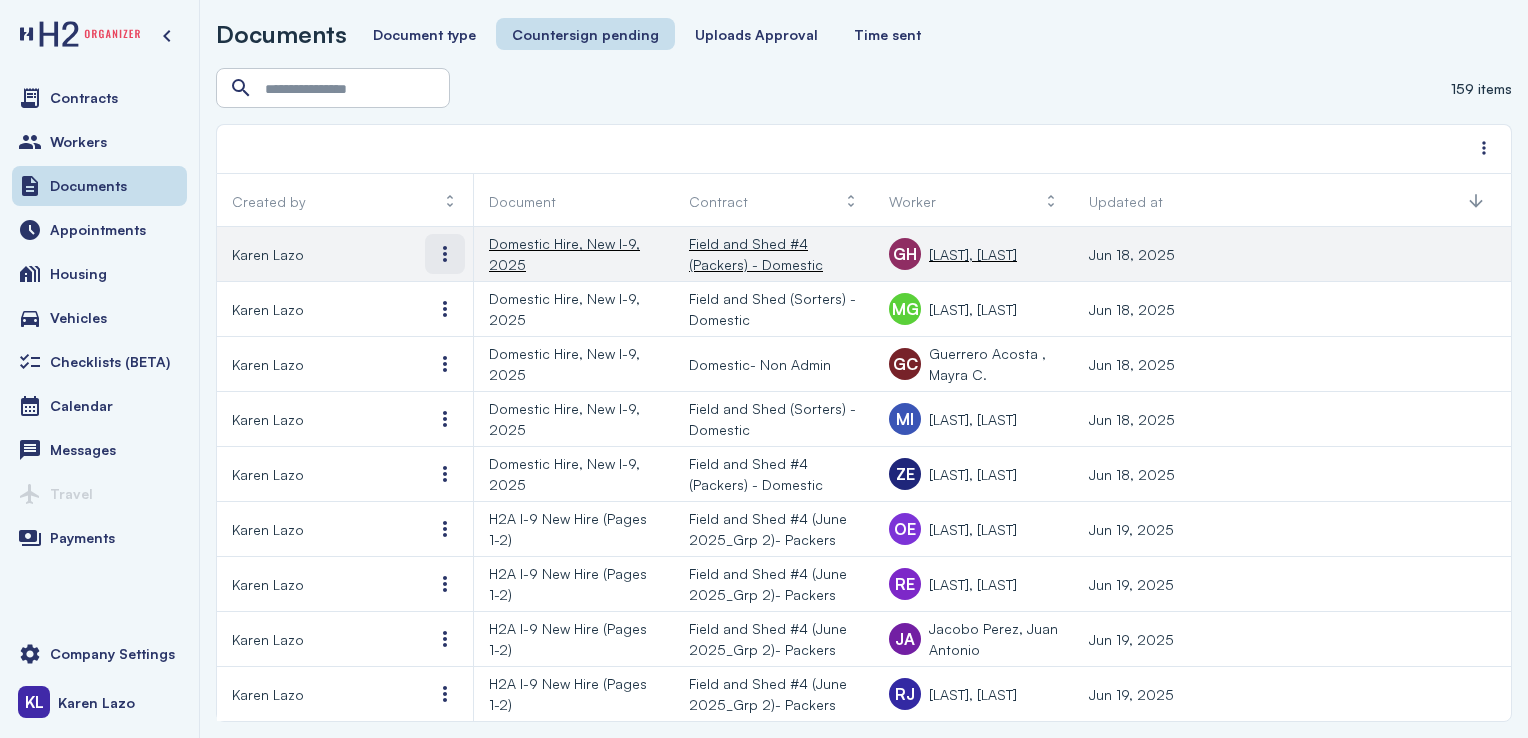 click at bounding box center (445, 254) 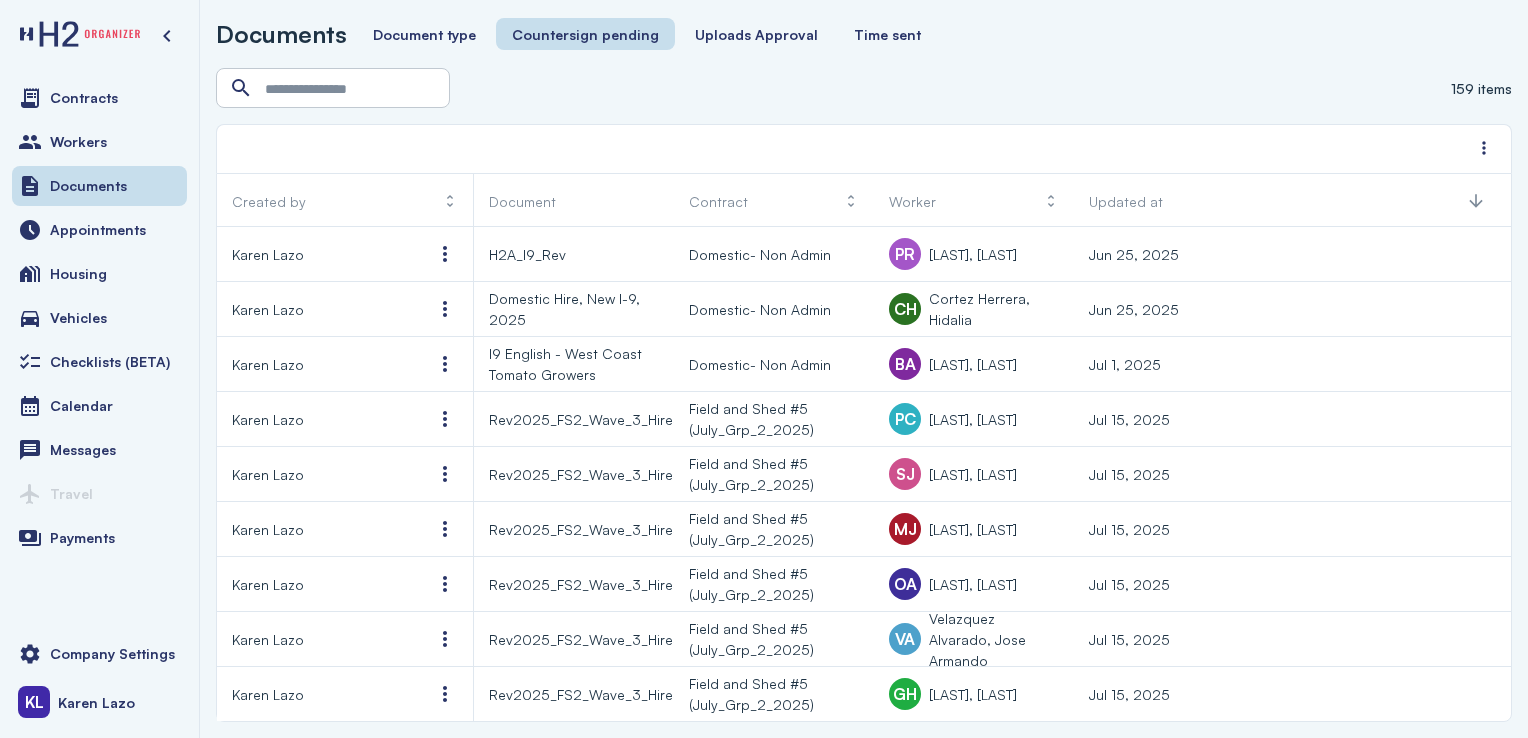 scroll, scrollTop: 2704, scrollLeft: 0, axis: vertical 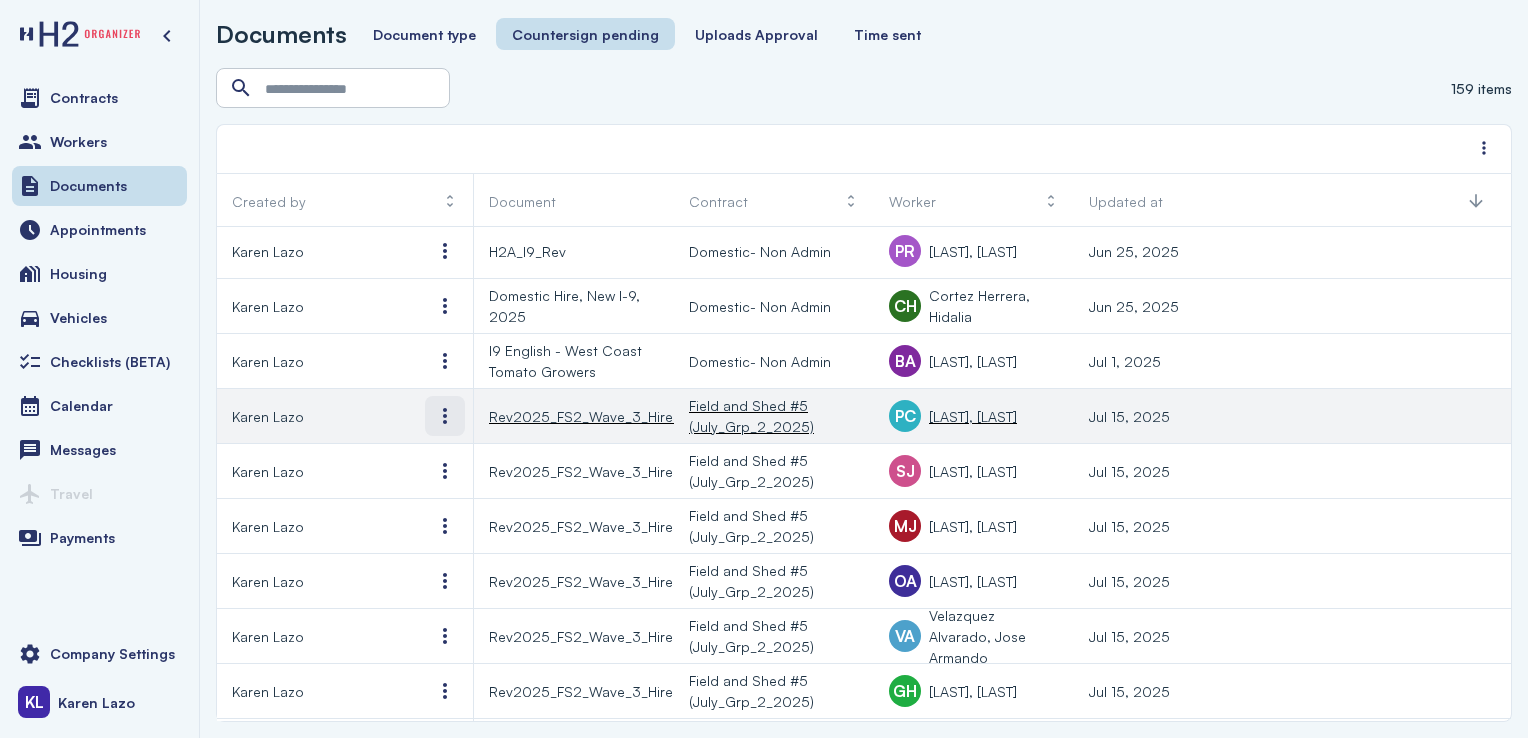 click at bounding box center [445, 416] 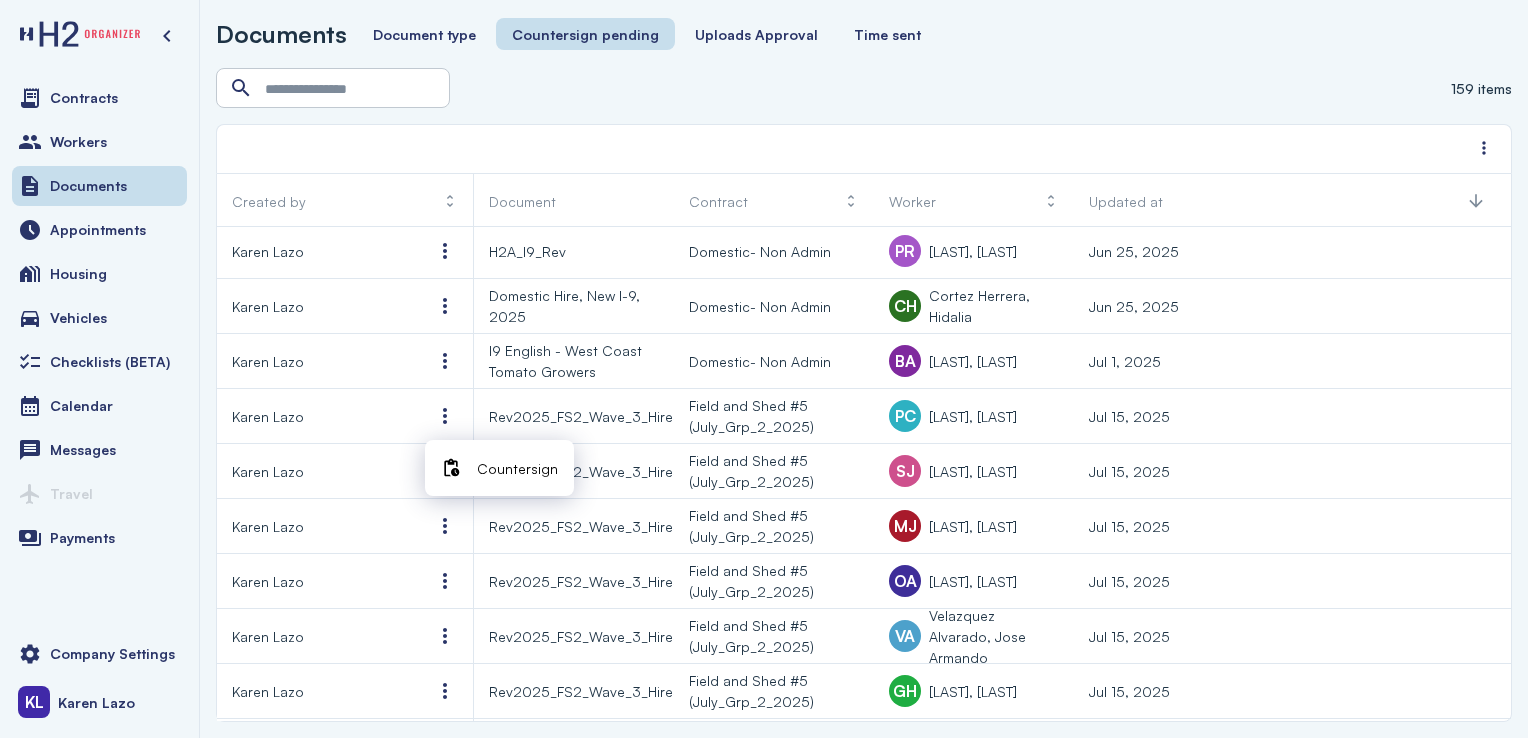 click on "Countersign" at bounding box center (499, 468) 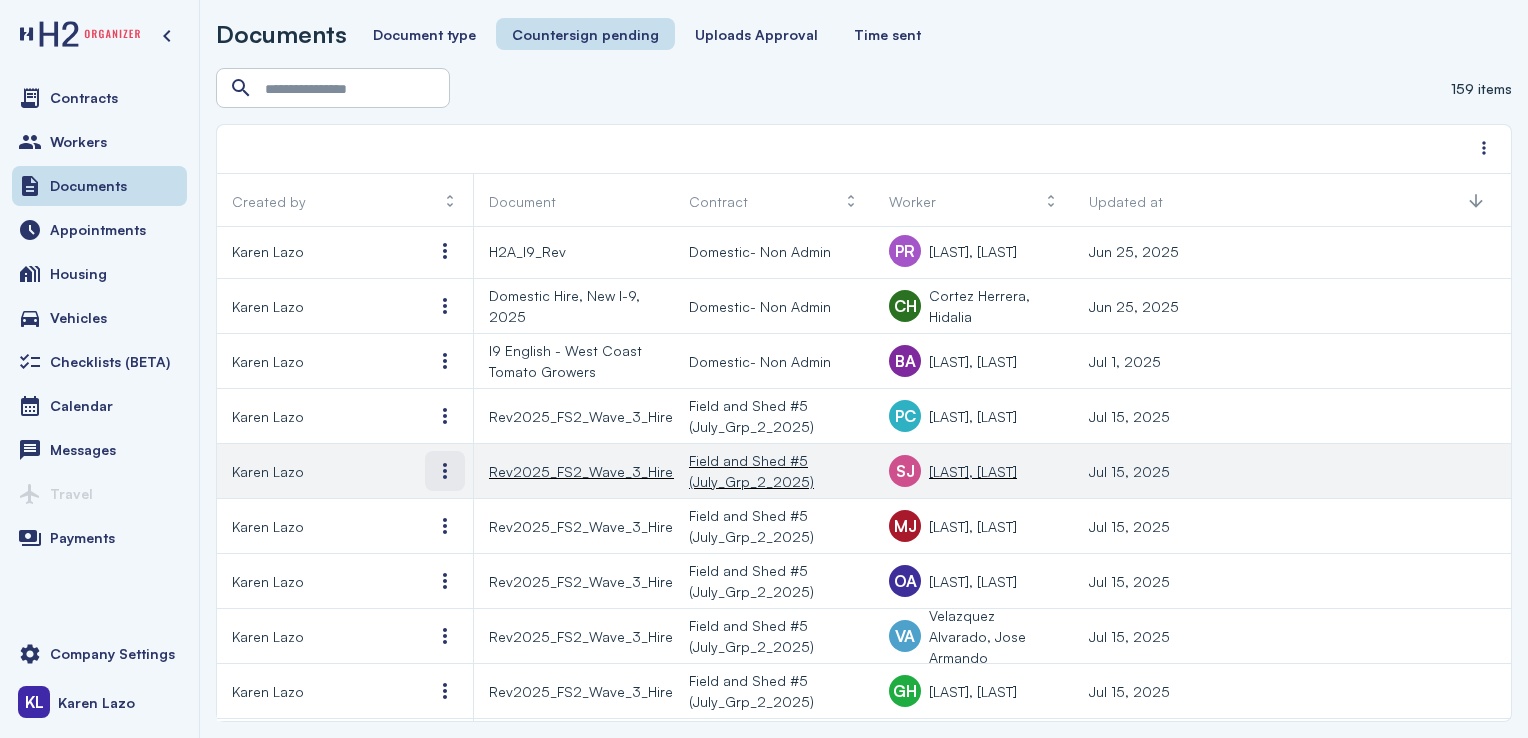 click at bounding box center (445, 471) 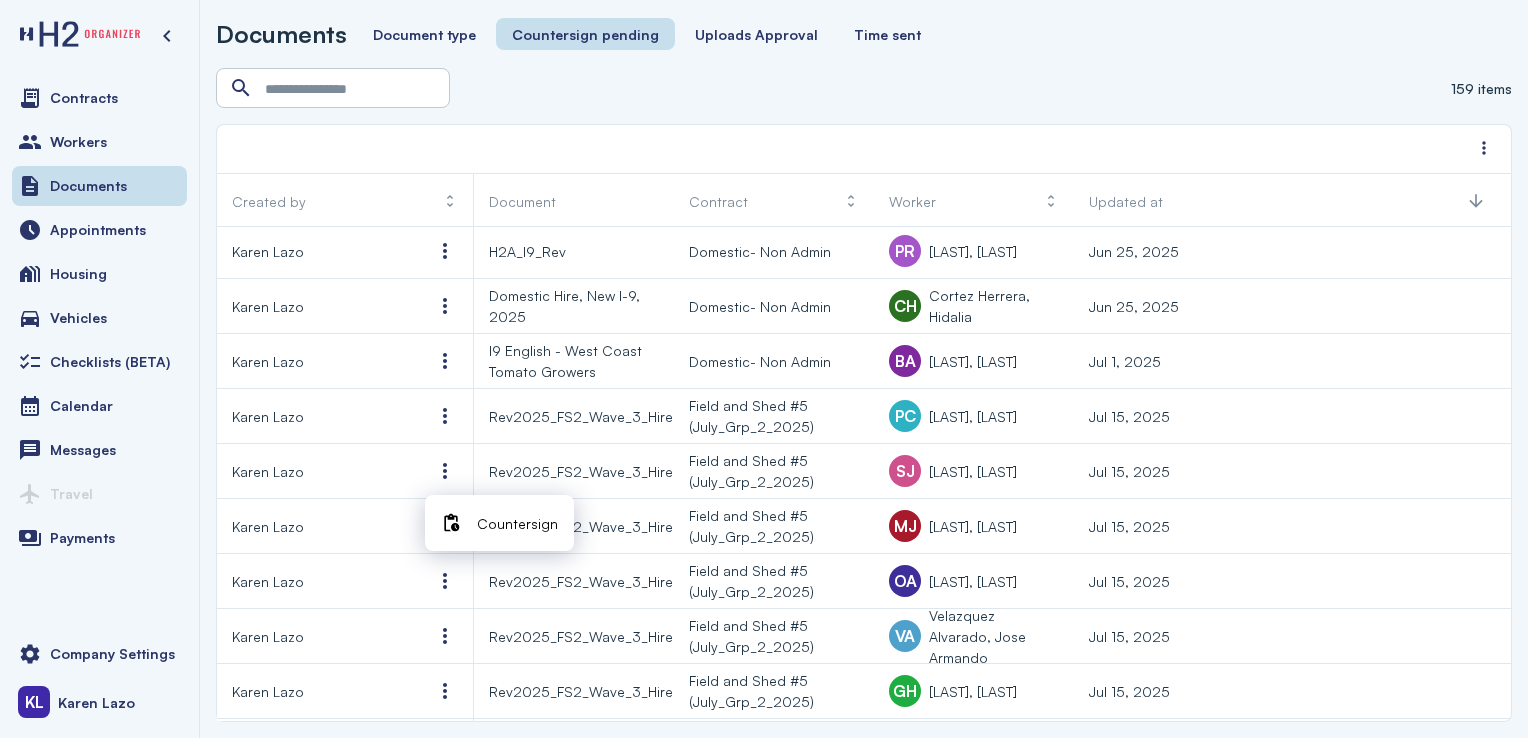 click on "Countersign" at bounding box center [517, 523] 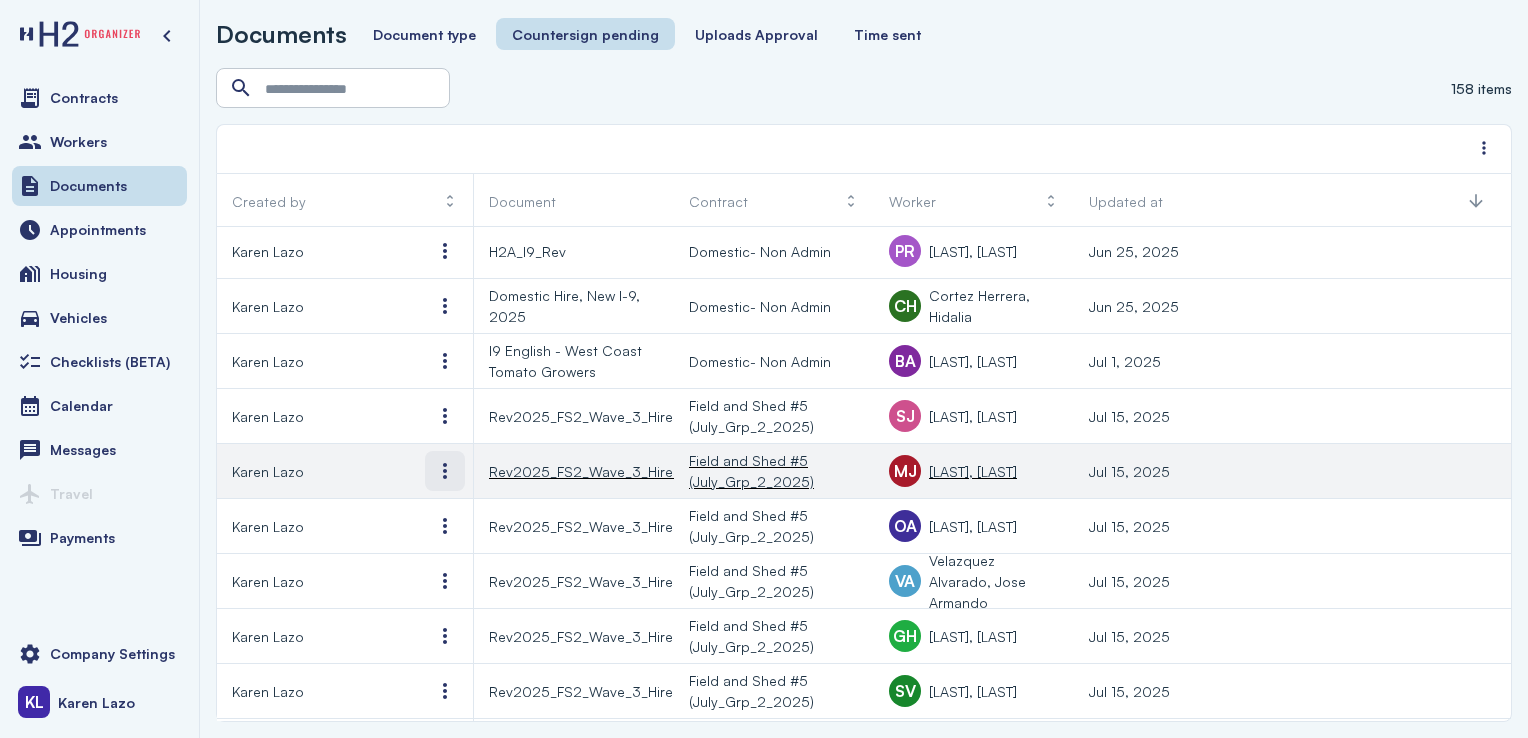 click at bounding box center [445, 471] 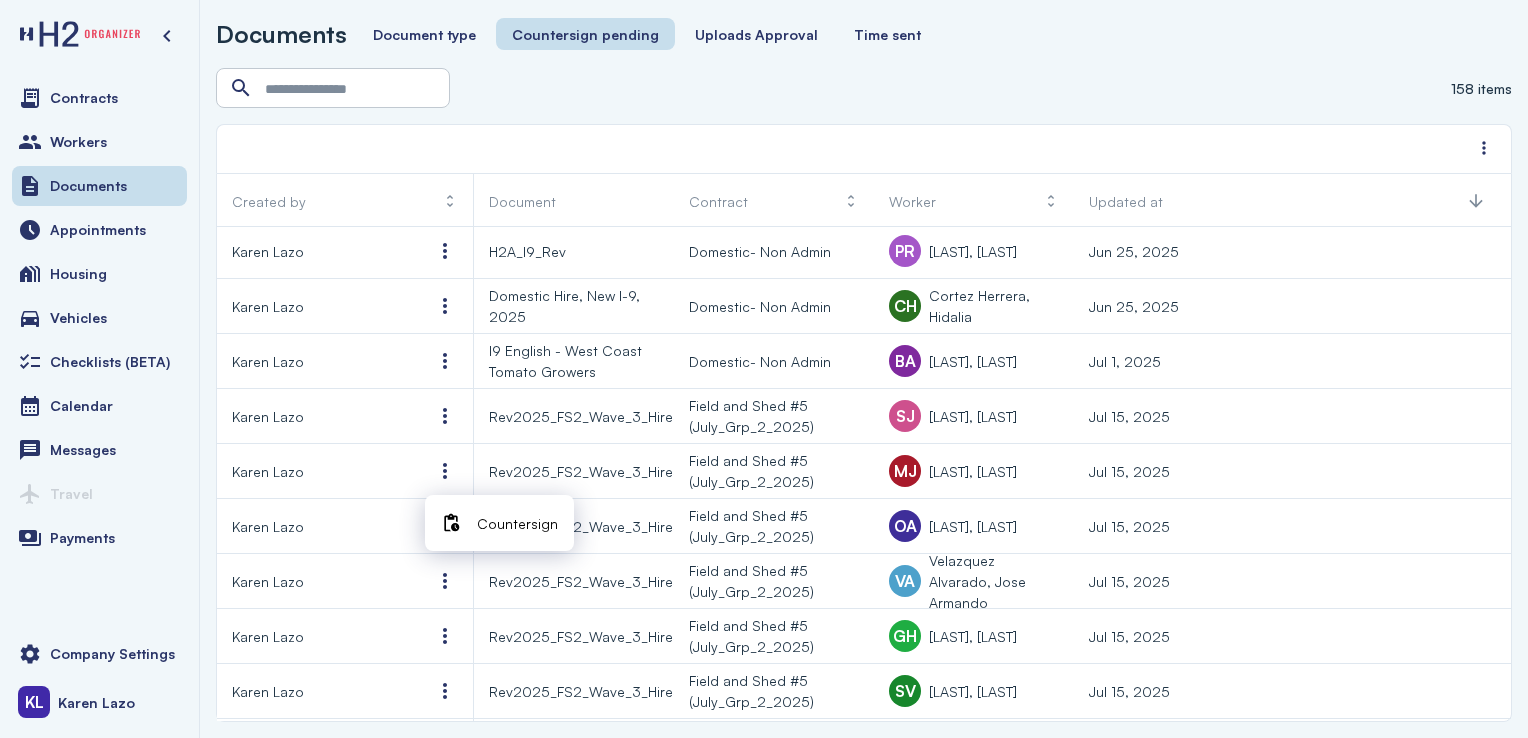 click at bounding box center (451, 523) 